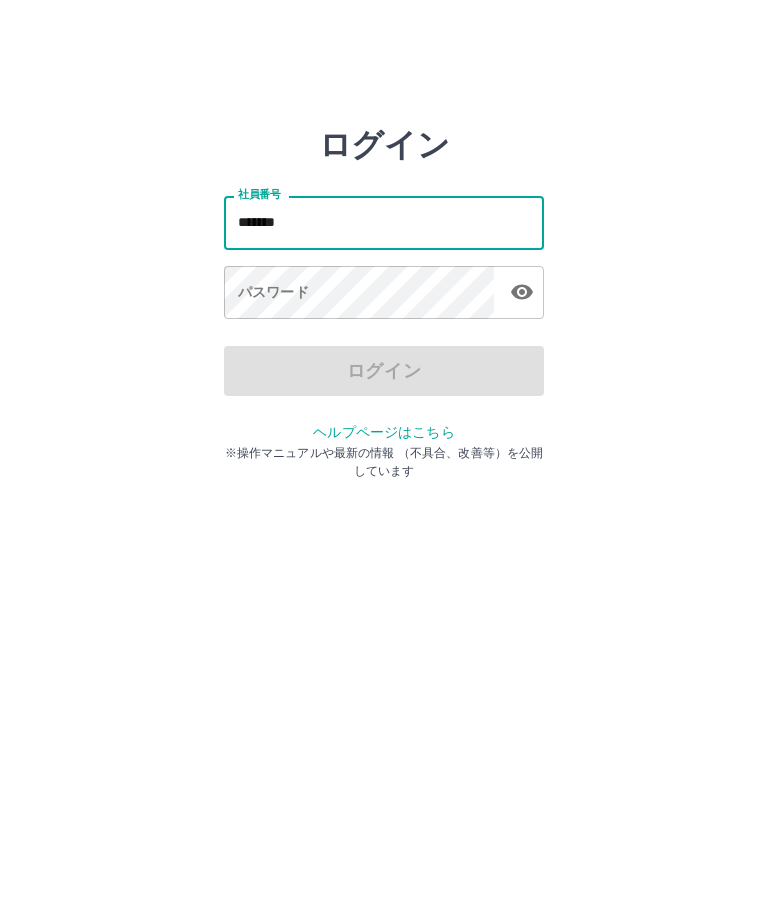 type on "*******" 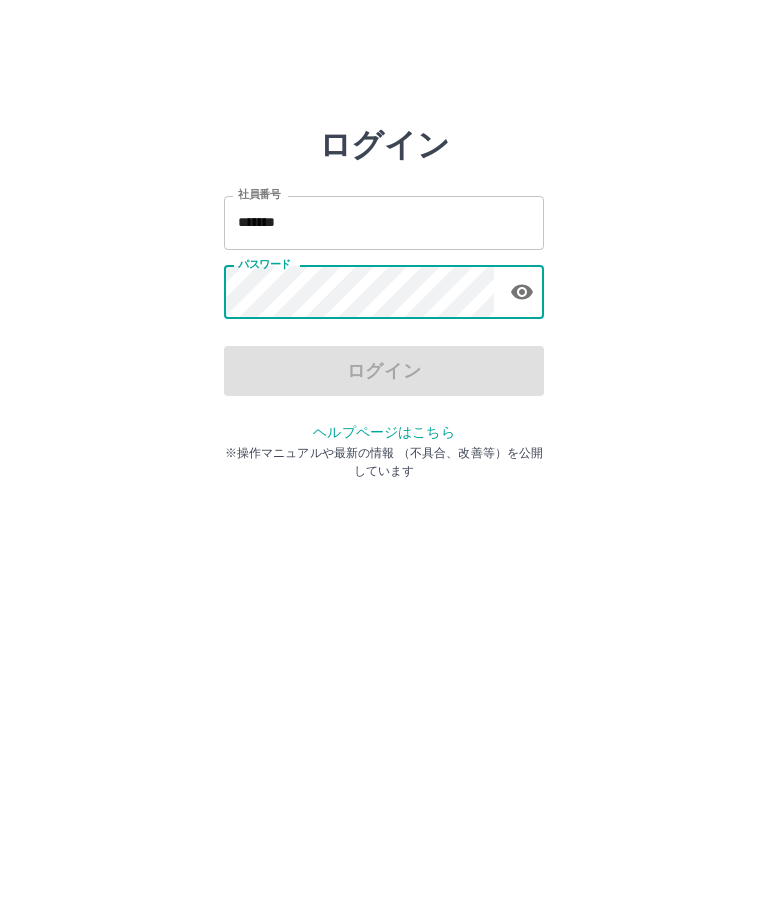 scroll, scrollTop: 0, scrollLeft: 0, axis: both 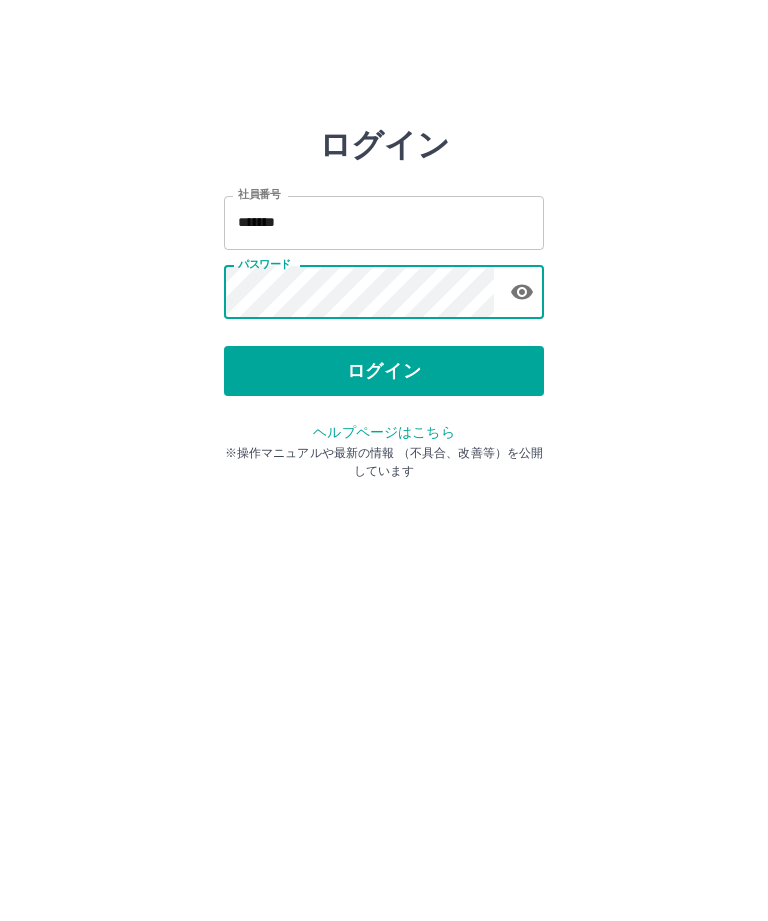 click on "ログイン" at bounding box center [384, 371] 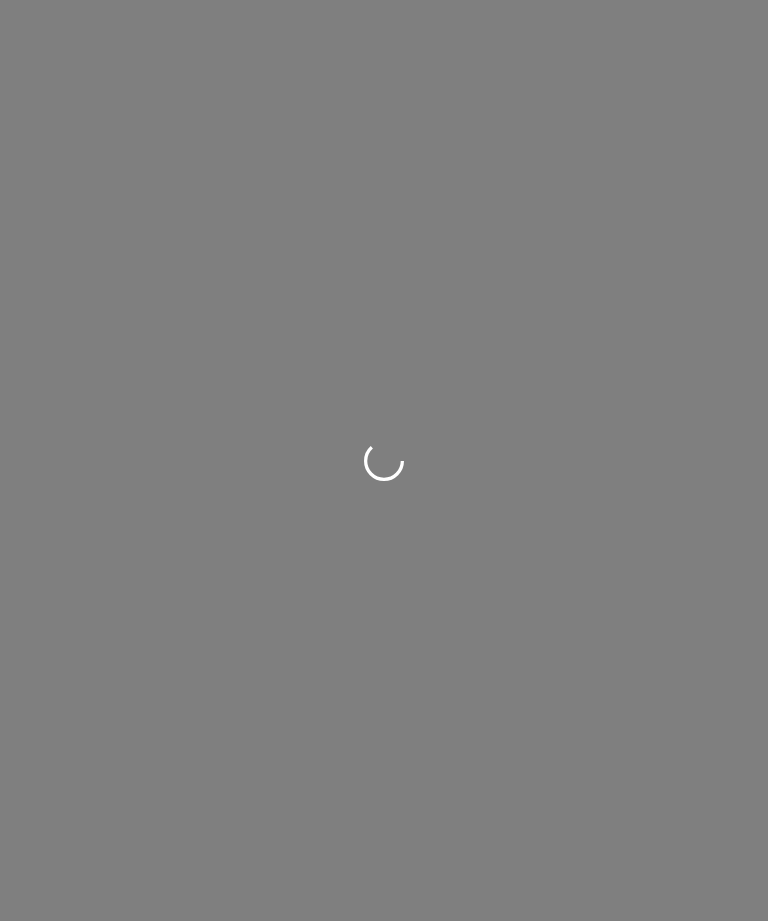 scroll, scrollTop: 0, scrollLeft: 0, axis: both 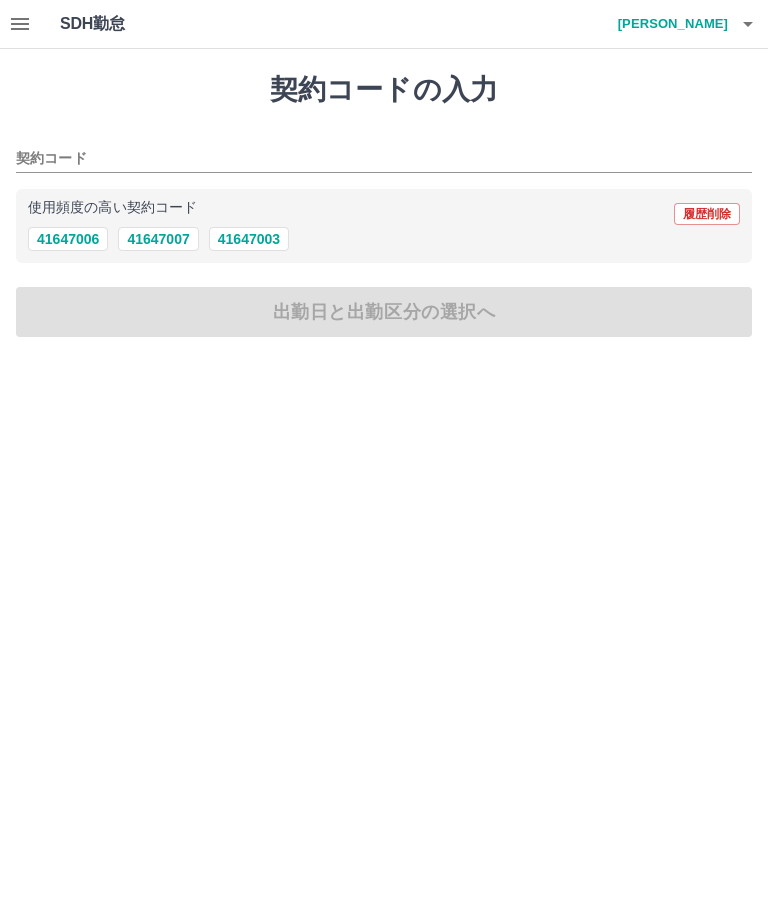 click on "41647006" at bounding box center (68, 239) 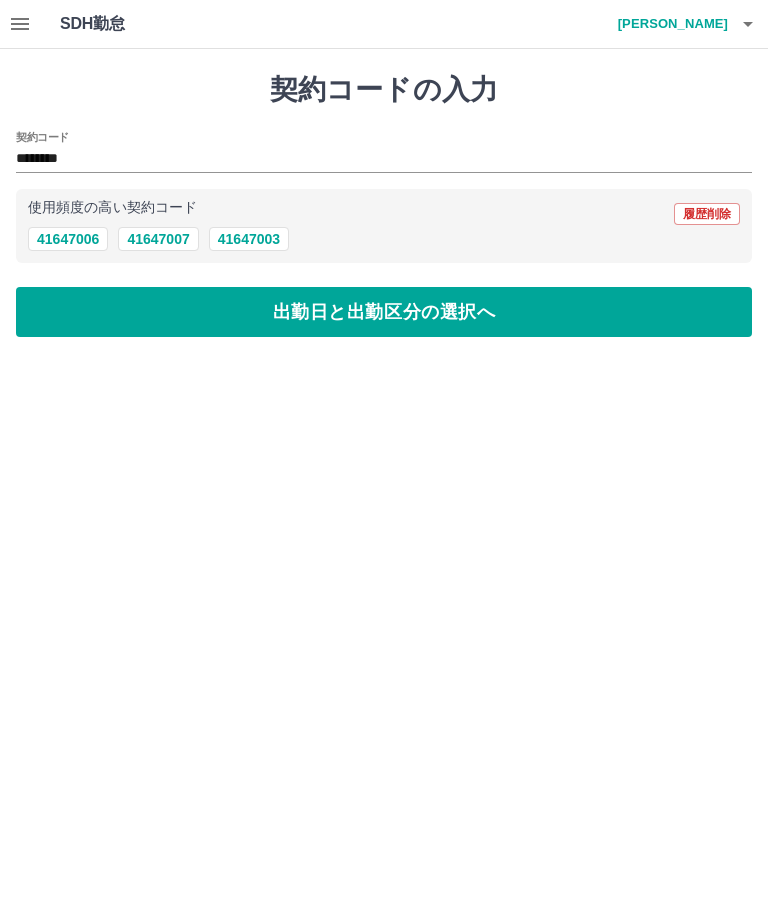 click on "出勤日と出勤区分の選択へ" at bounding box center [384, 312] 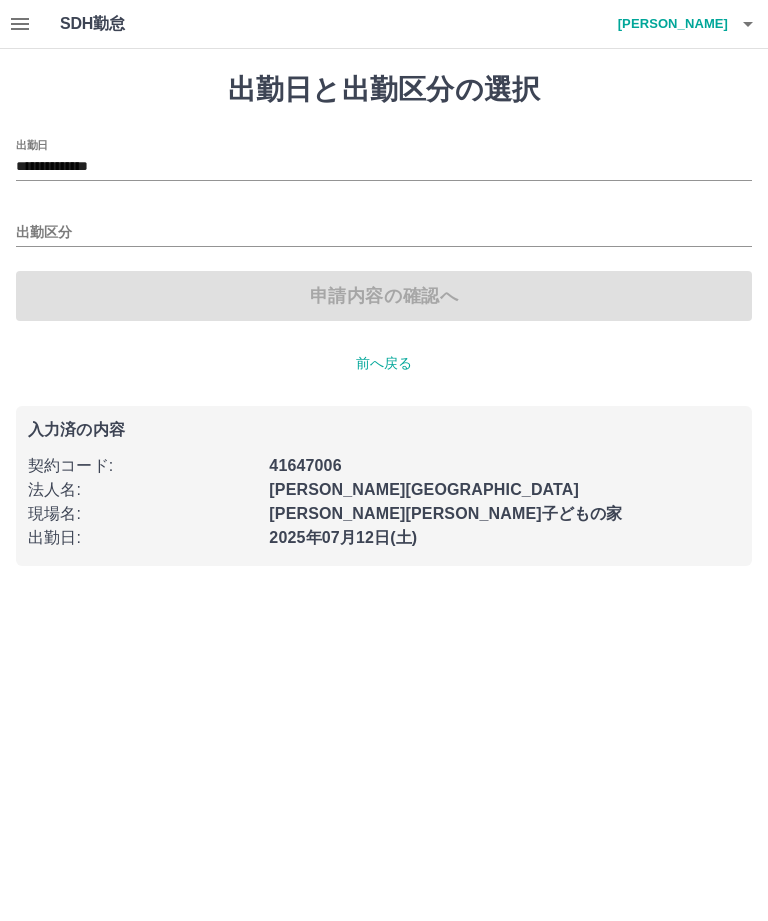 click on "出勤区分" at bounding box center [384, 233] 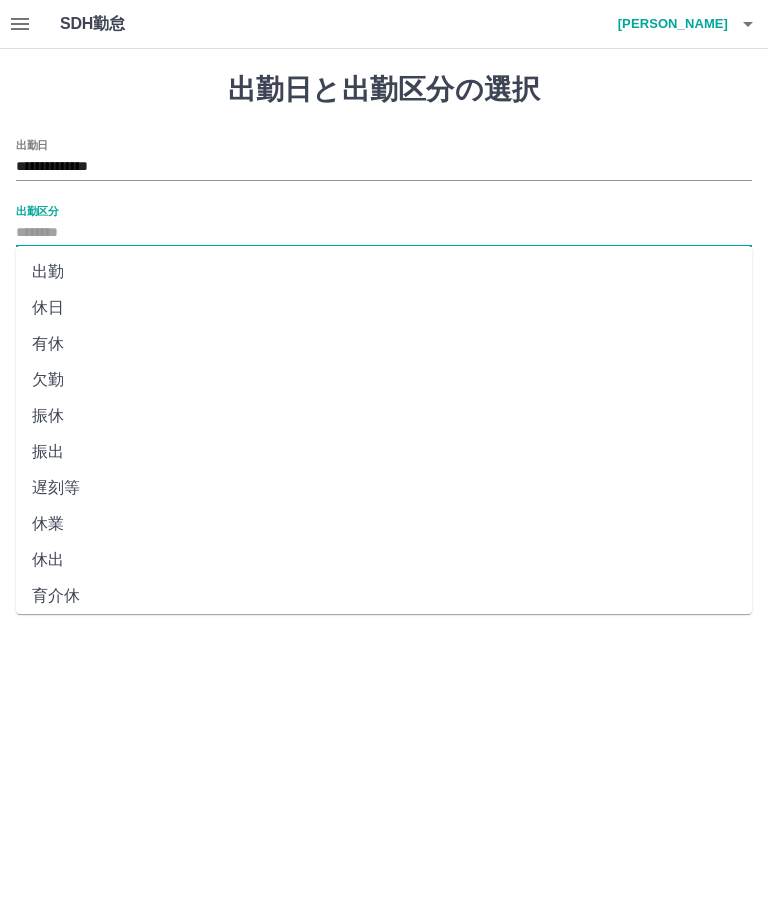 click on "出勤区分" at bounding box center [37, 210] 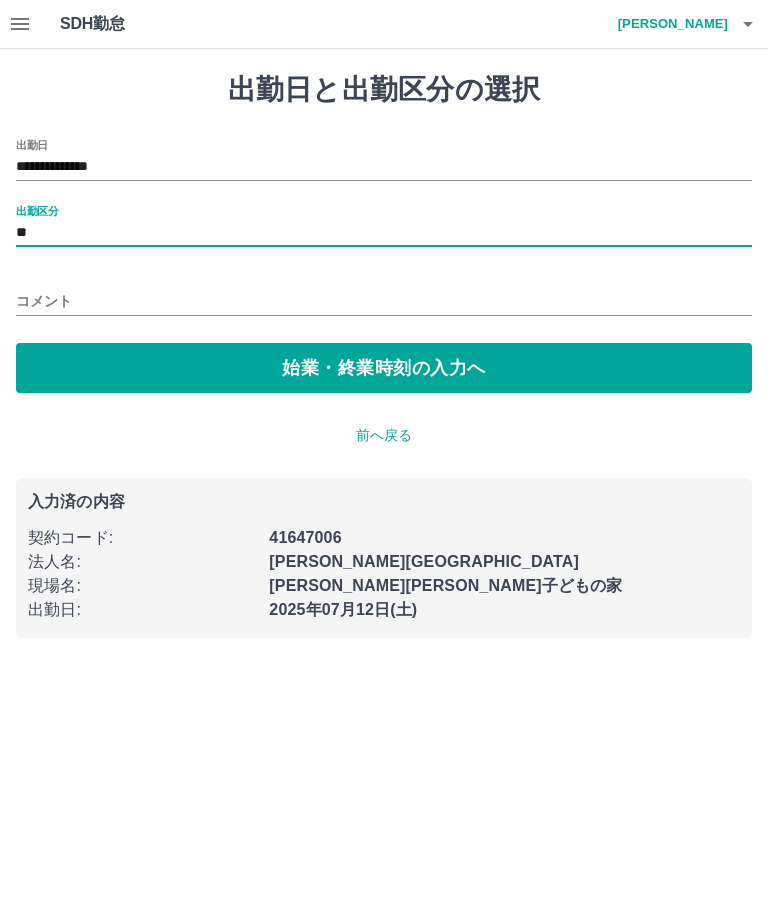 click on "コメント" at bounding box center (384, 301) 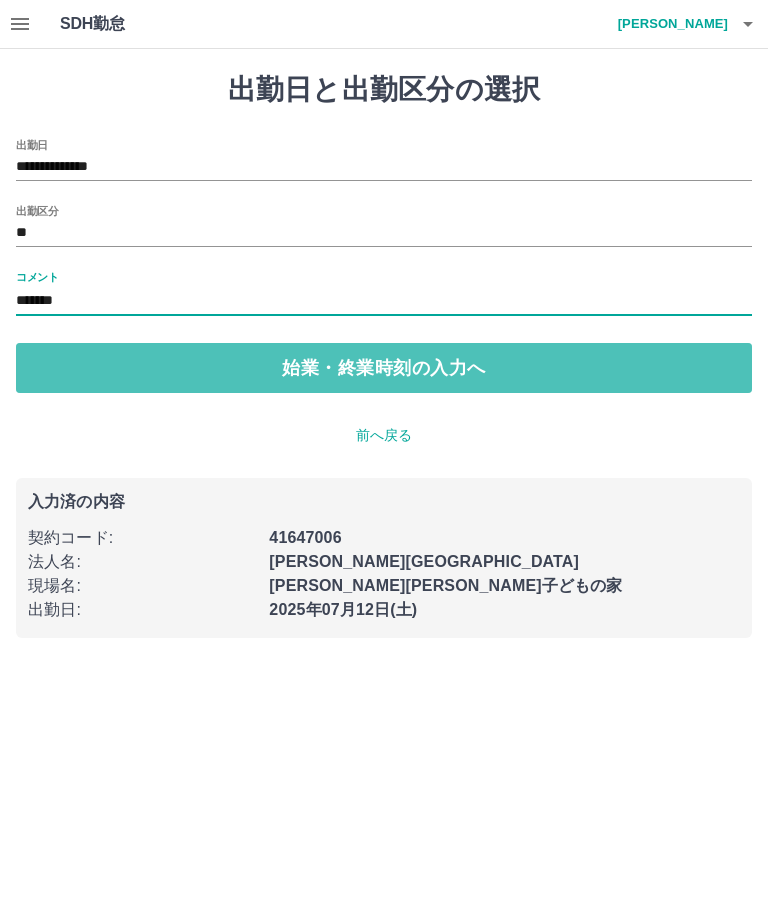 type on "*******" 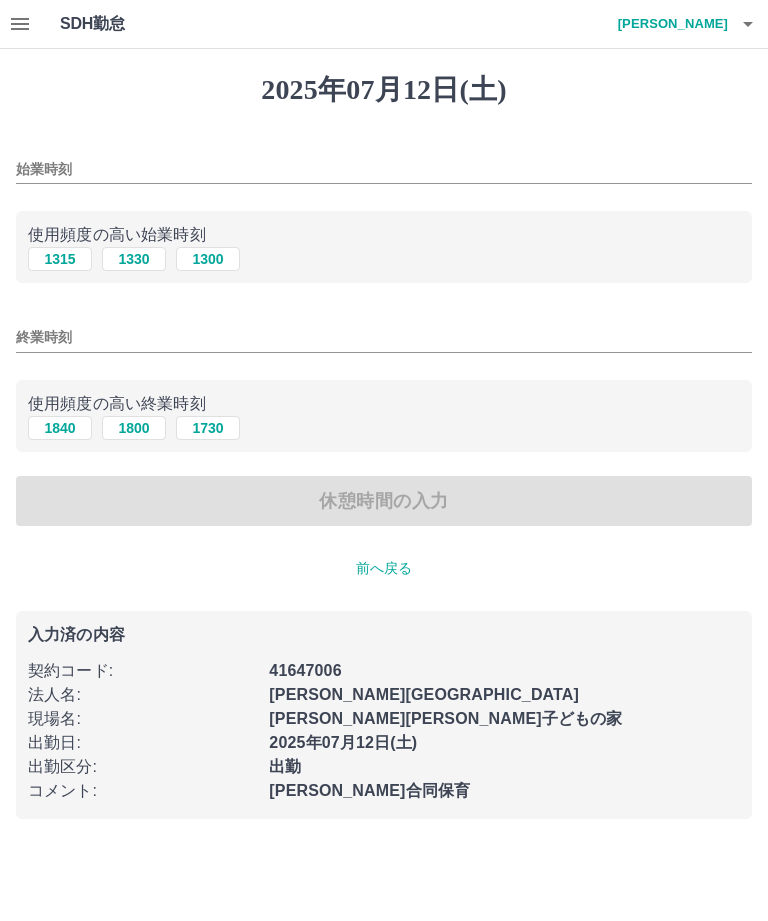 click on "始業時刻" at bounding box center [384, 169] 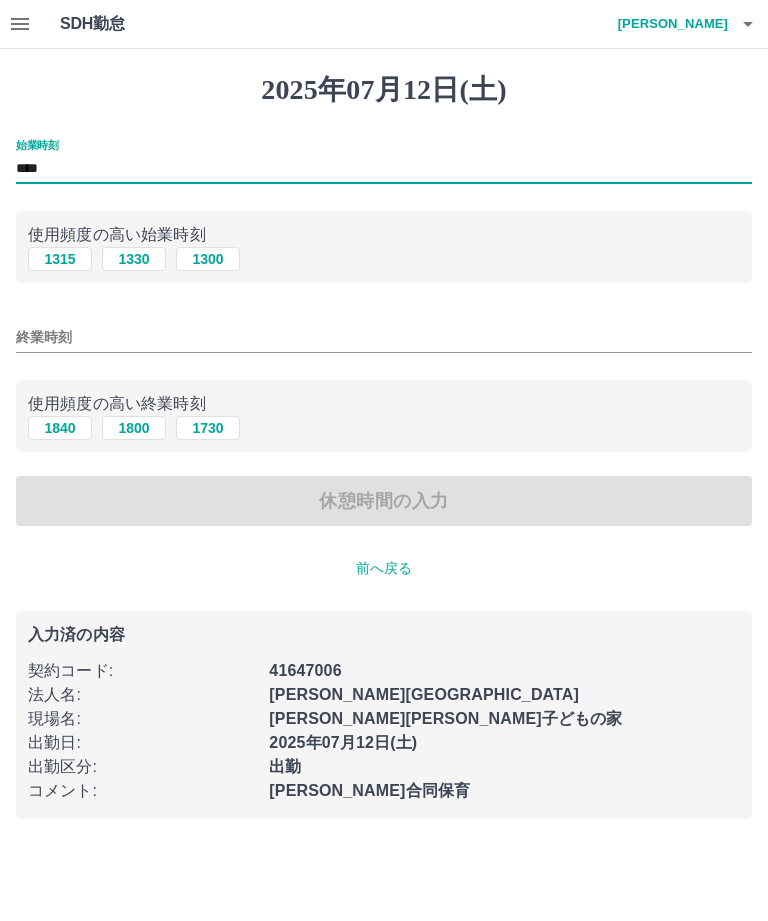 type on "****" 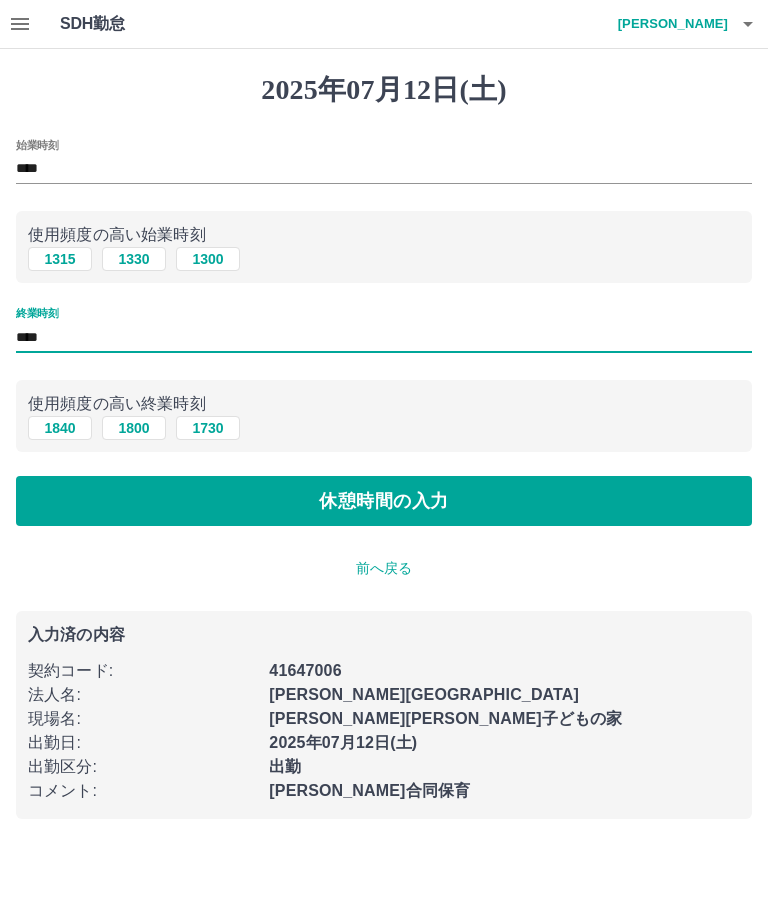 type on "****" 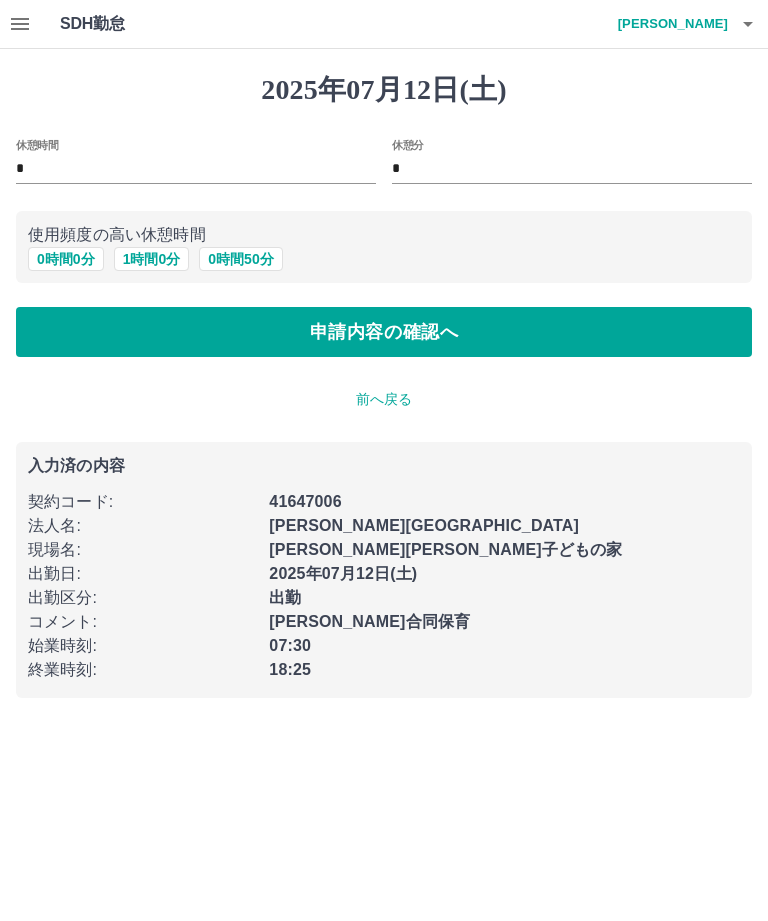 click on "1 時間 0 分" at bounding box center [152, 259] 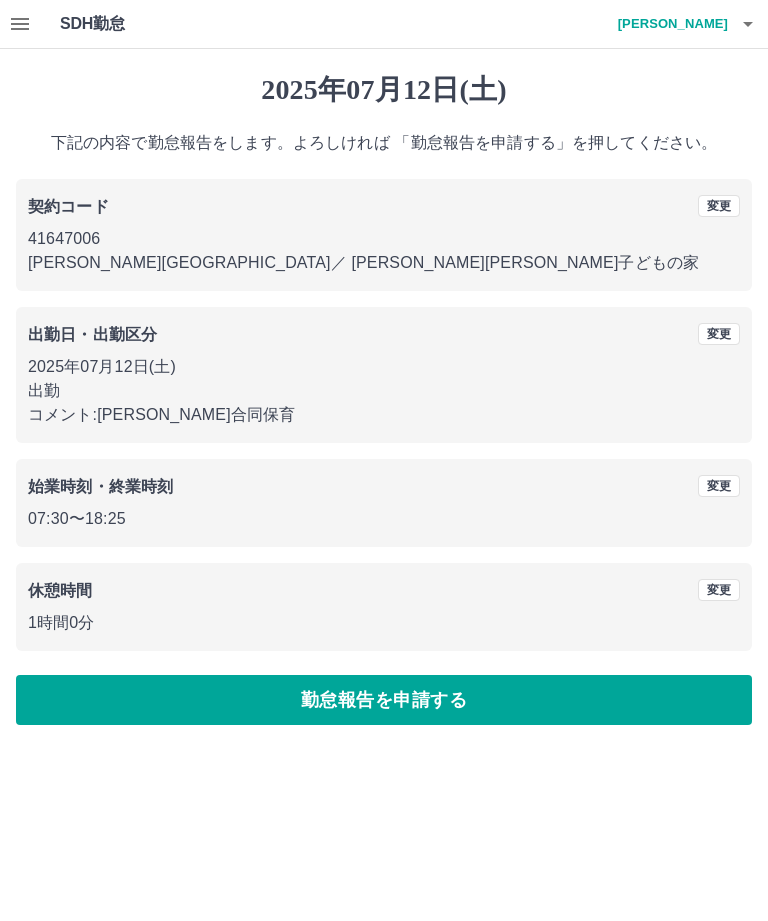 click on "勤怠報告を申請する" at bounding box center [384, 700] 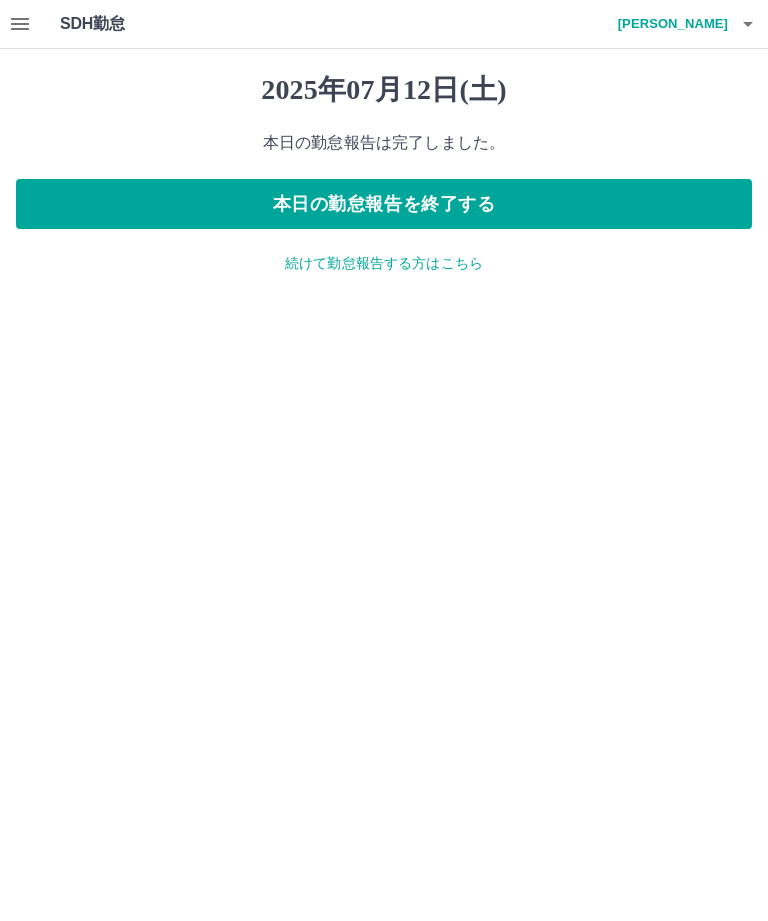 click at bounding box center [748, 24] 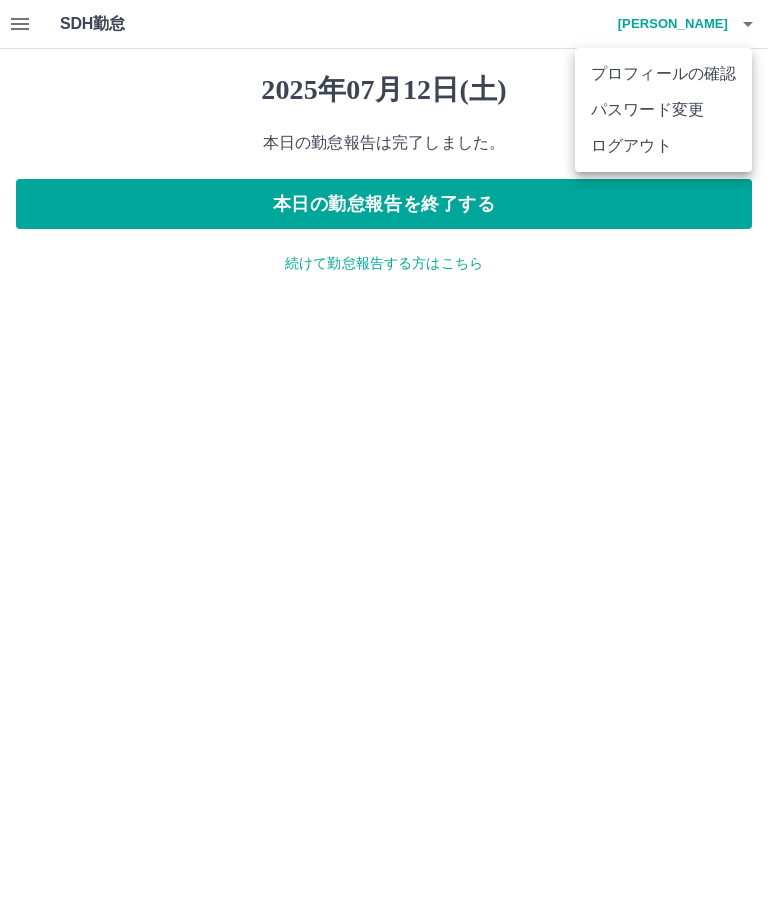 click on "ログアウト" at bounding box center [663, 146] 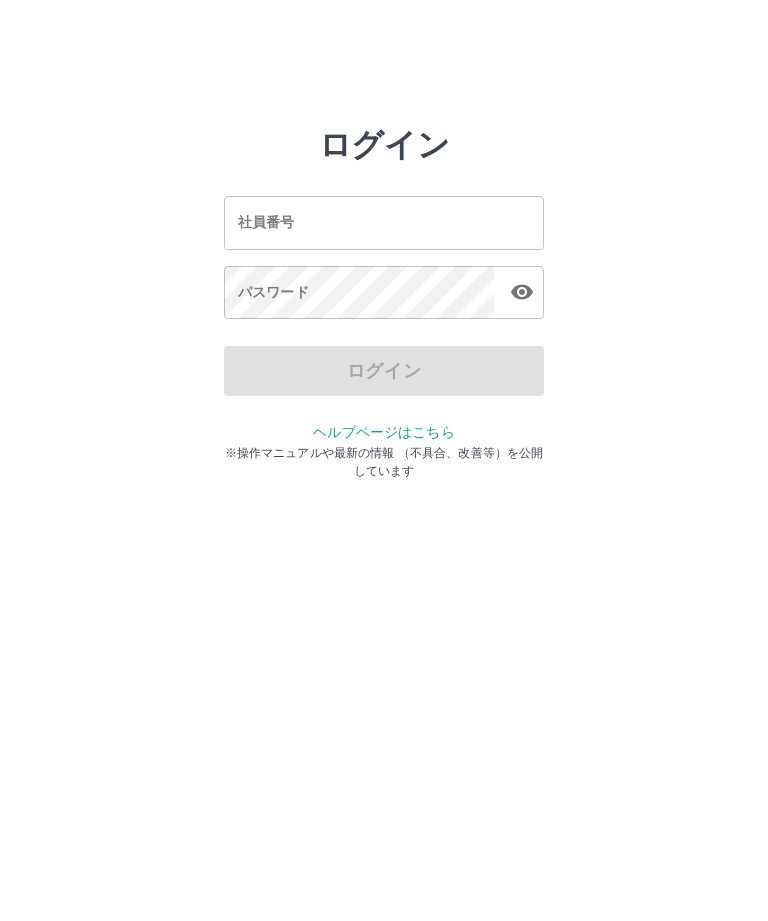 scroll, scrollTop: 0, scrollLeft: 0, axis: both 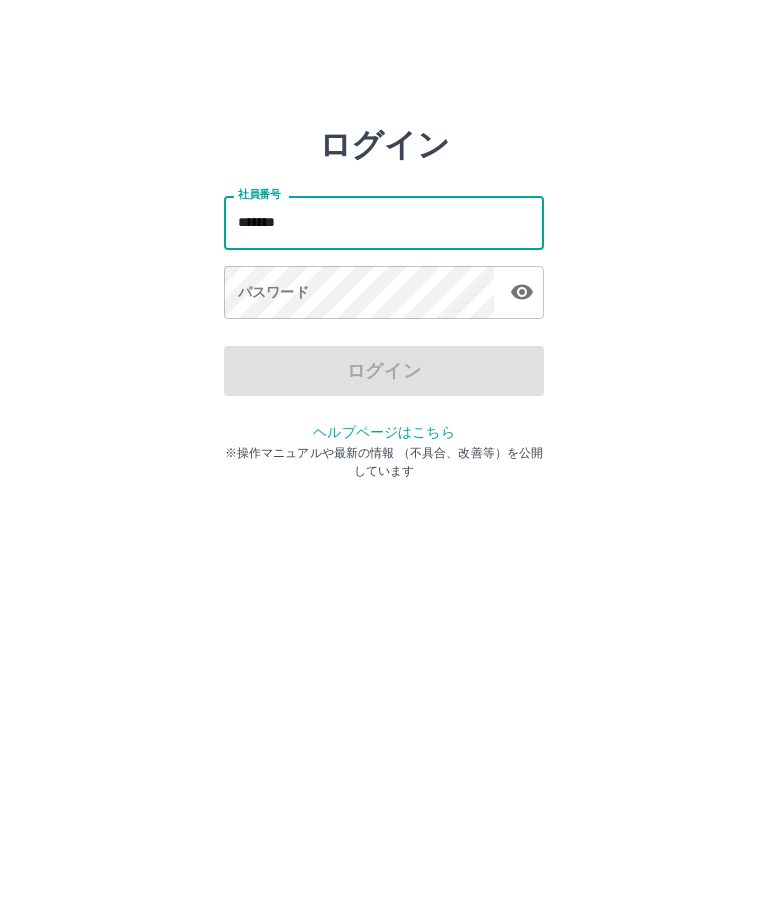 type on "*******" 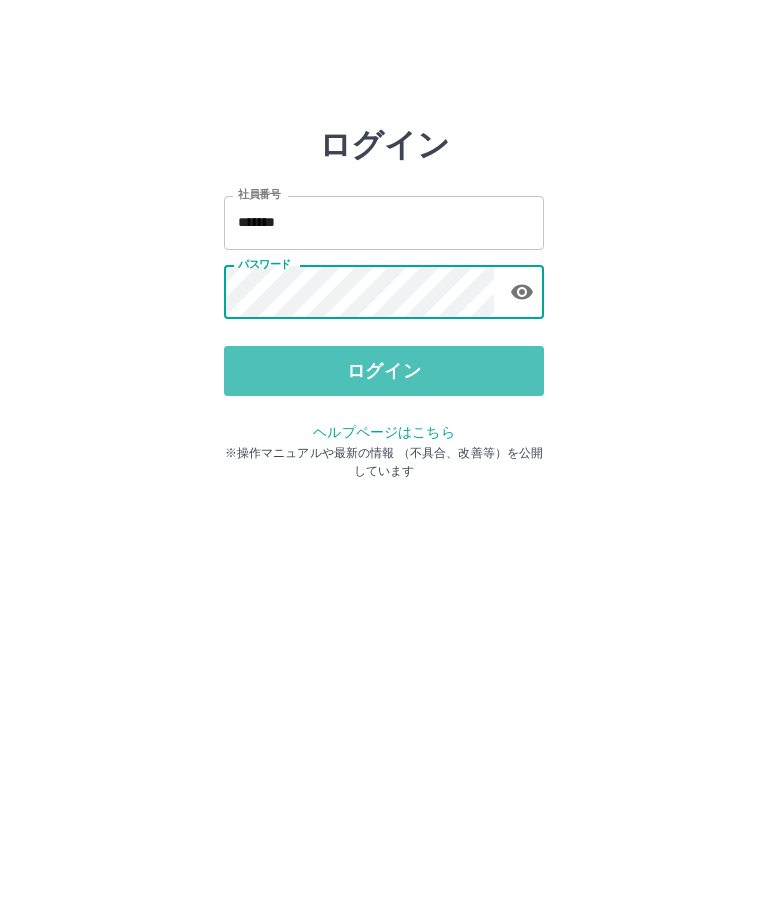 click on "ログイン" at bounding box center (384, 371) 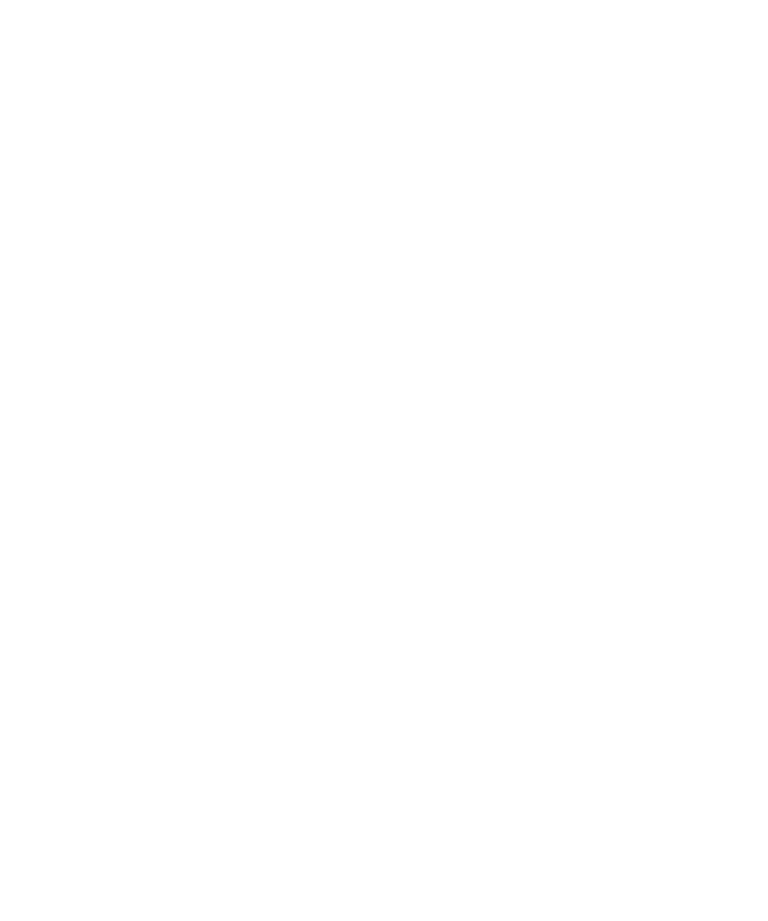 scroll, scrollTop: 0, scrollLeft: 0, axis: both 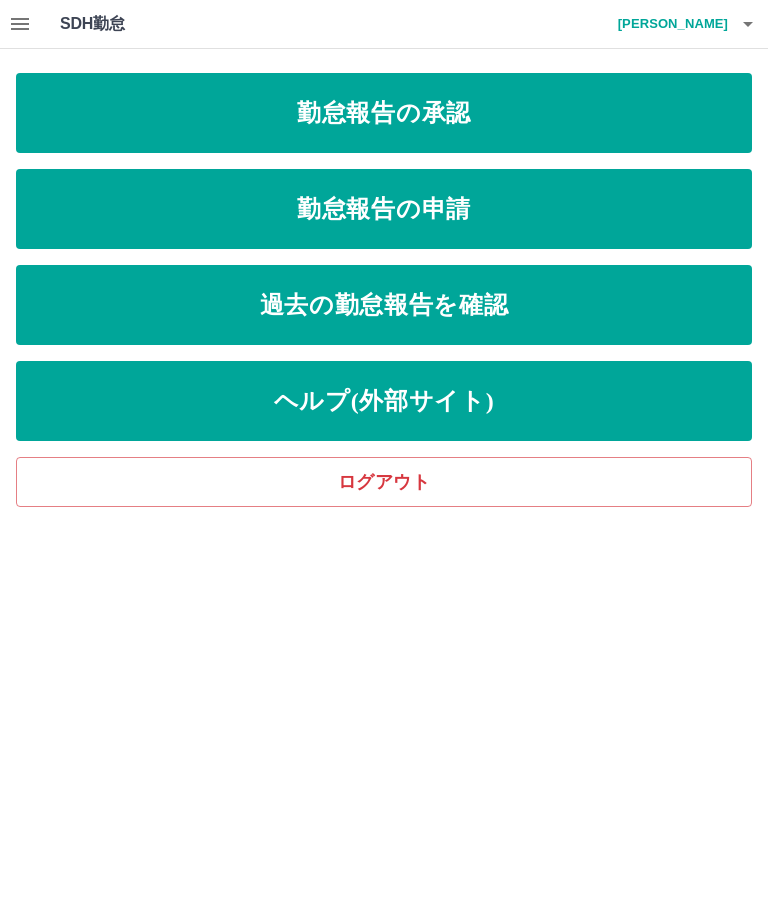 click on "勤怠報告の申請" at bounding box center (384, 209) 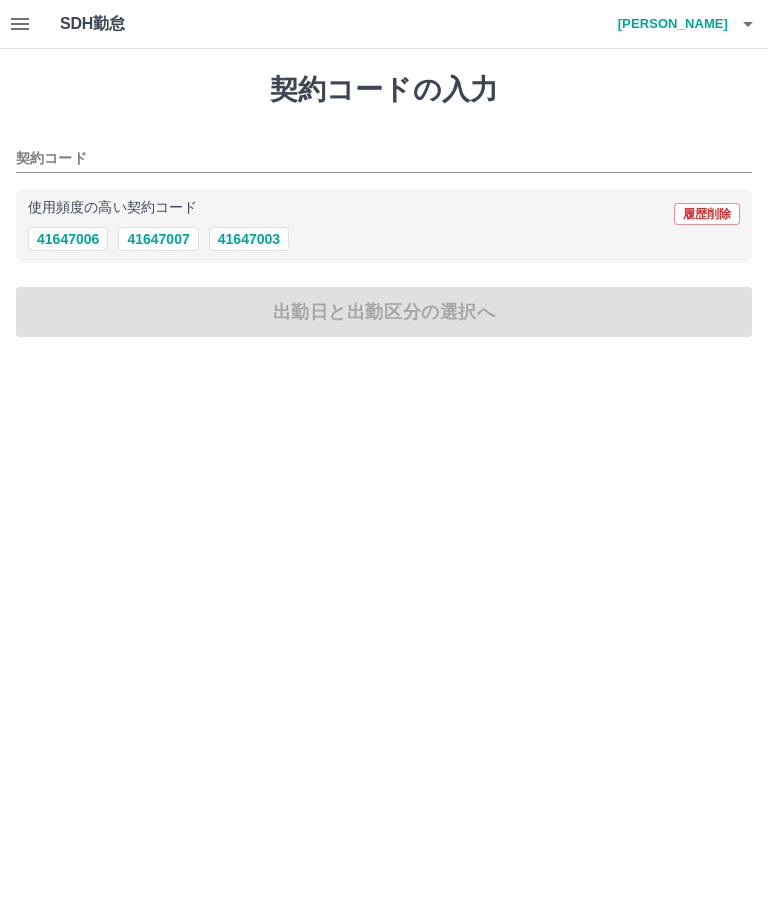 click on "41647006" at bounding box center [68, 239] 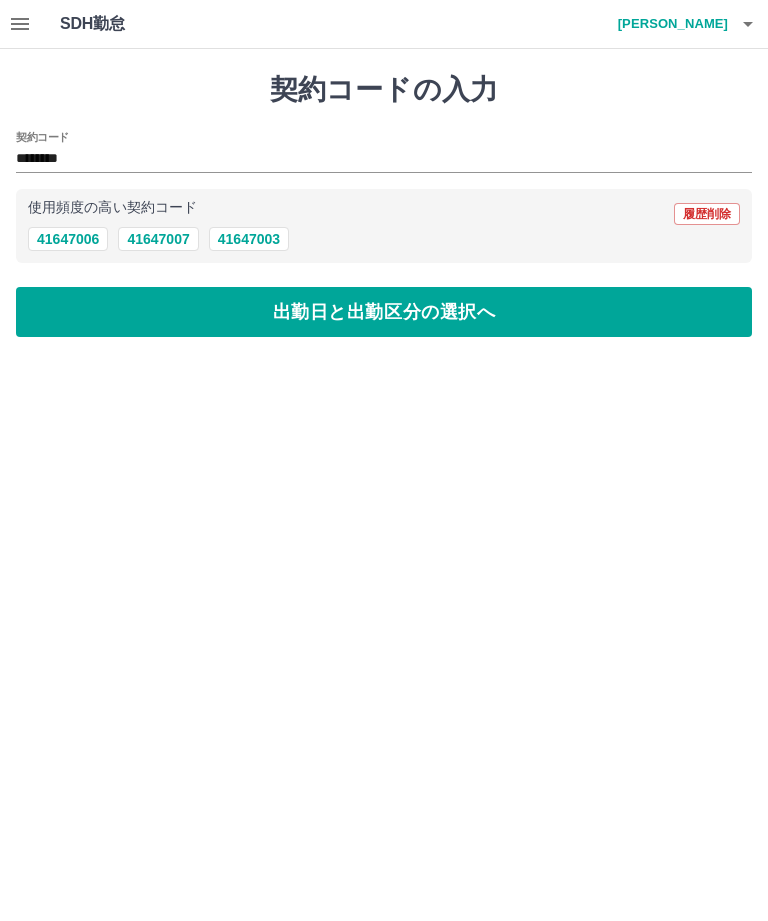 click on "出勤日と出勤区分の選択へ" at bounding box center (384, 312) 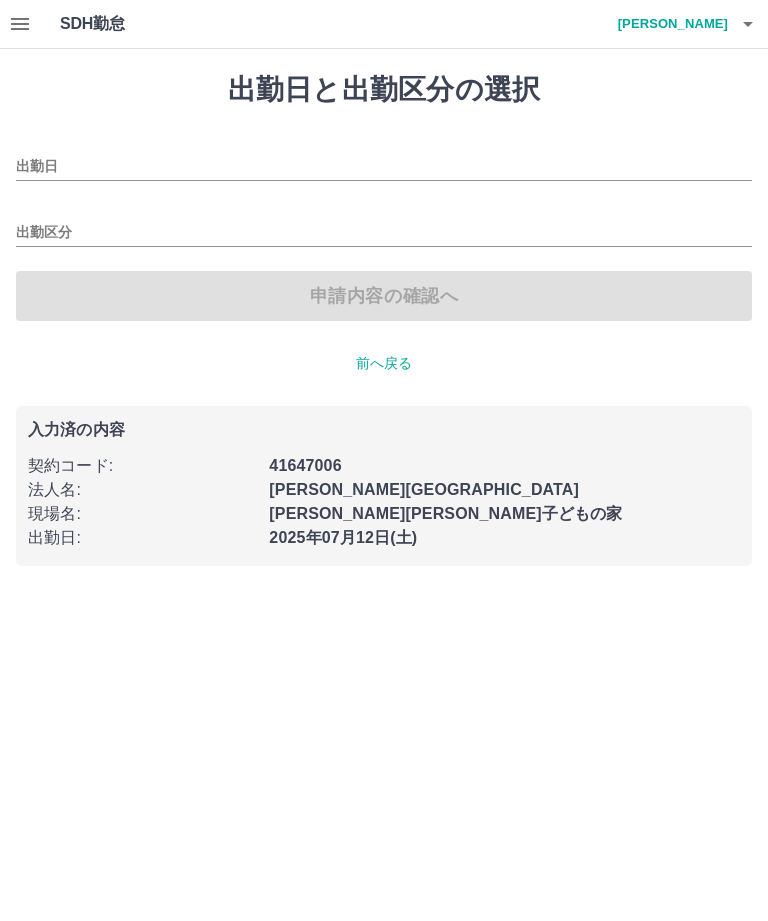 type on "**********" 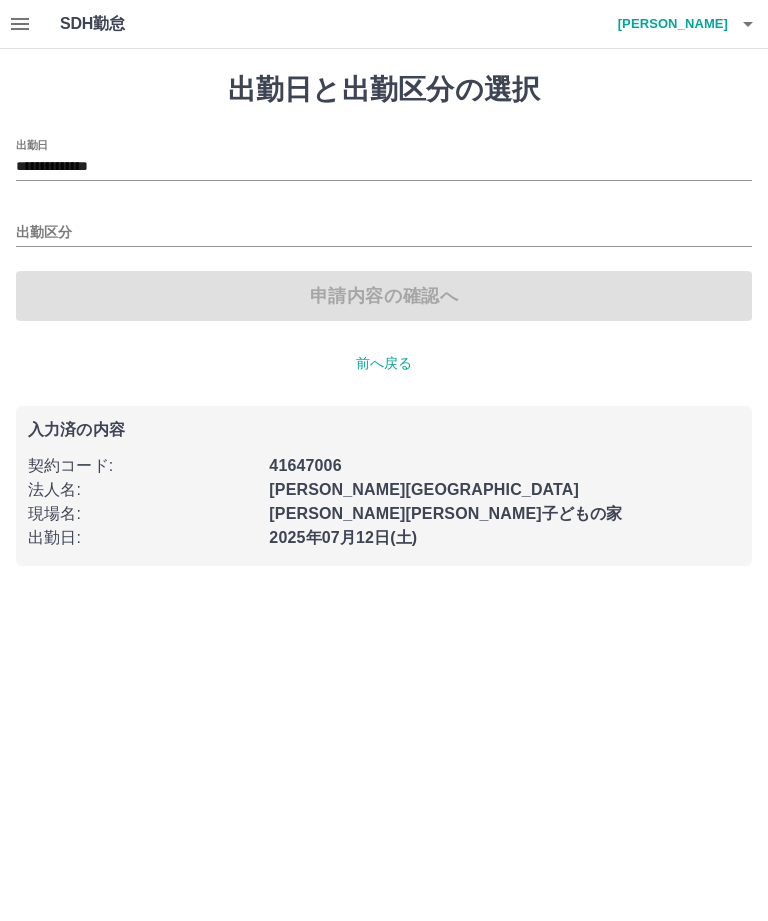 click on "出勤区分" at bounding box center (384, 233) 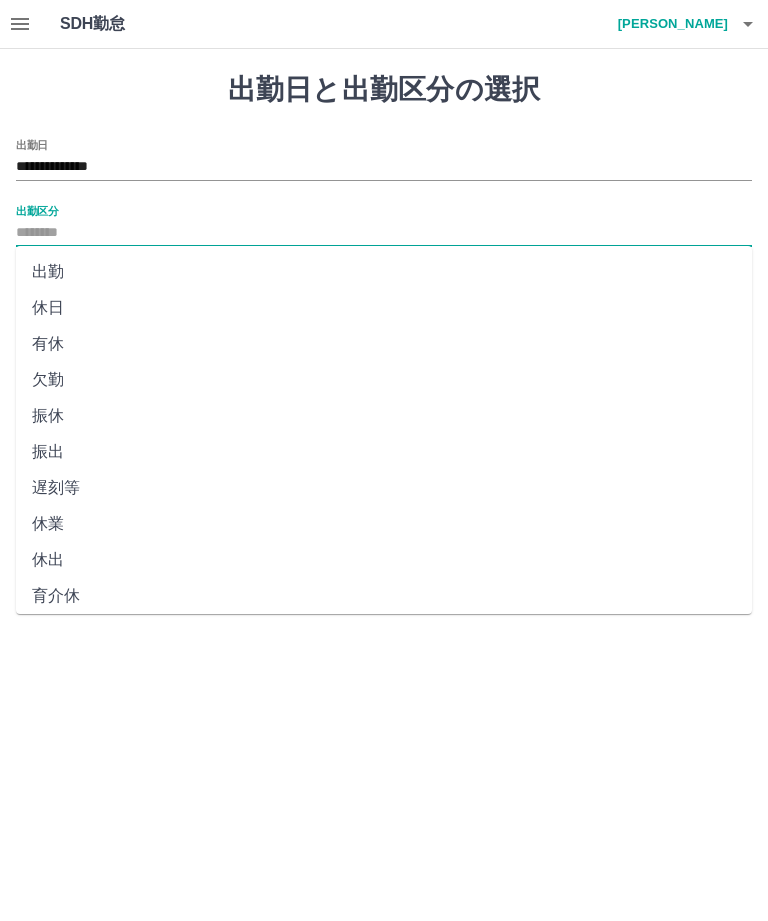 click on "出勤" at bounding box center (384, 272) 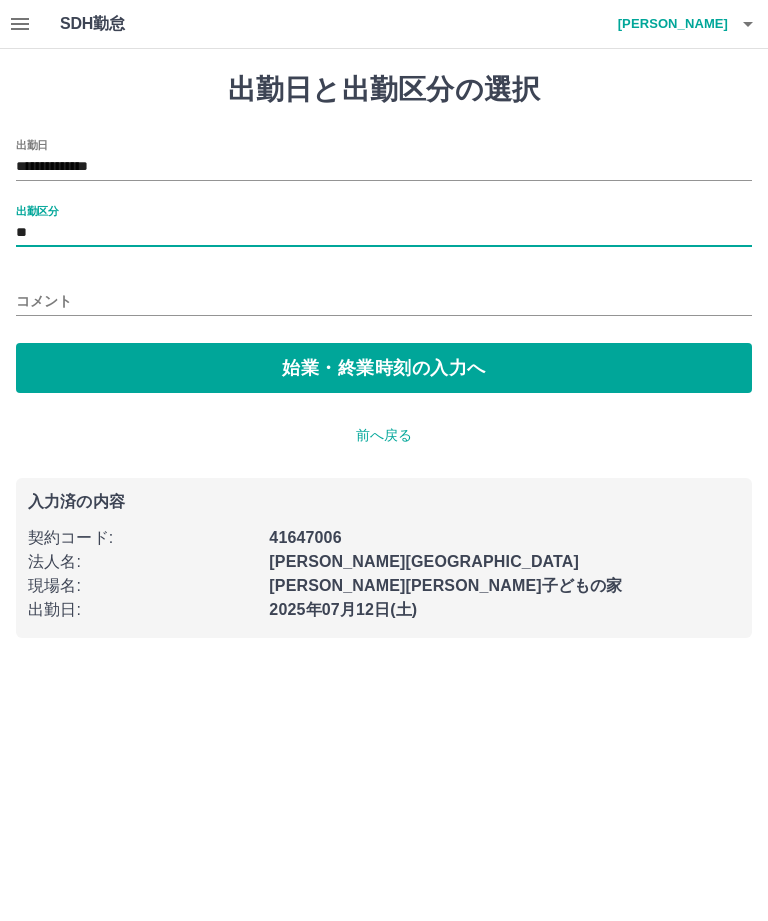 click on "コメント" at bounding box center [384, 301] 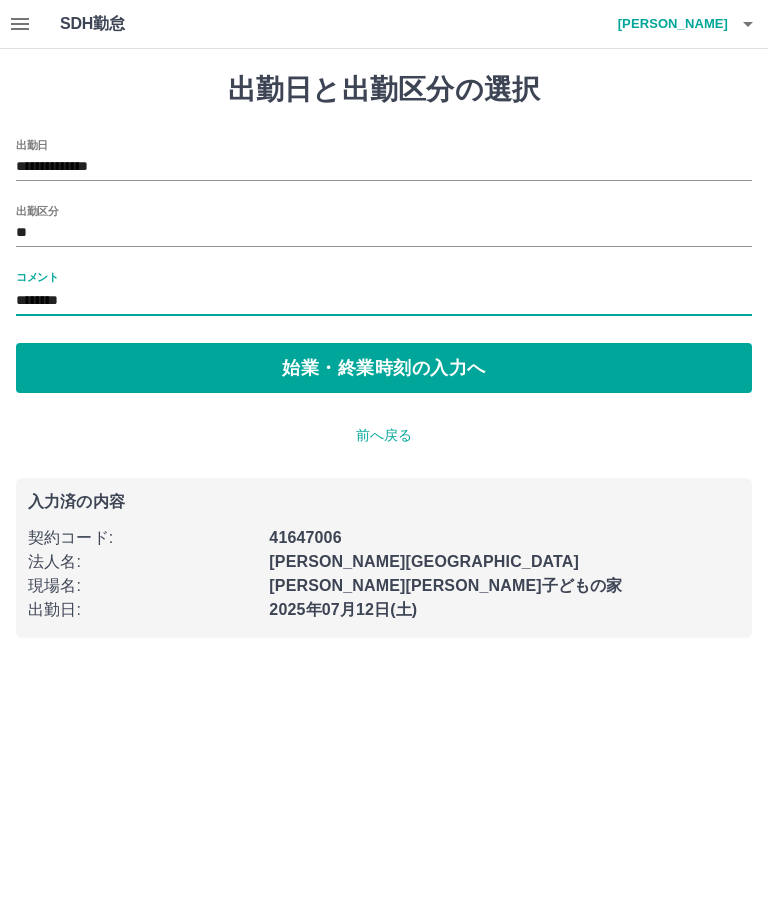 type on "********" 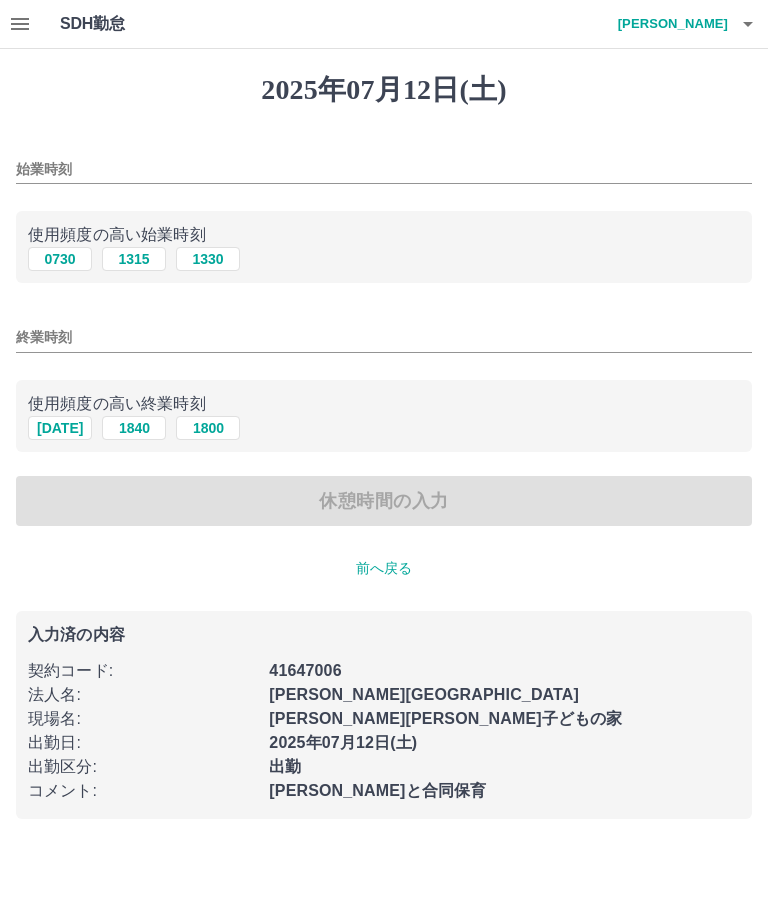 click on "0730" at bounding box center [60, 259] 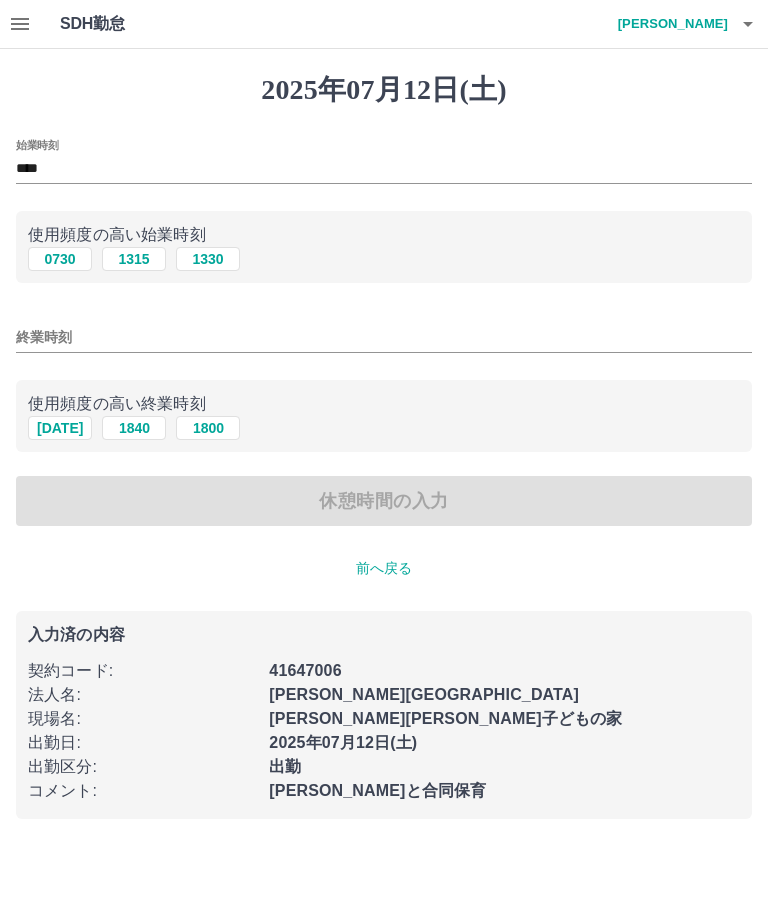 click on "1825" at bounding box center (60, 428) 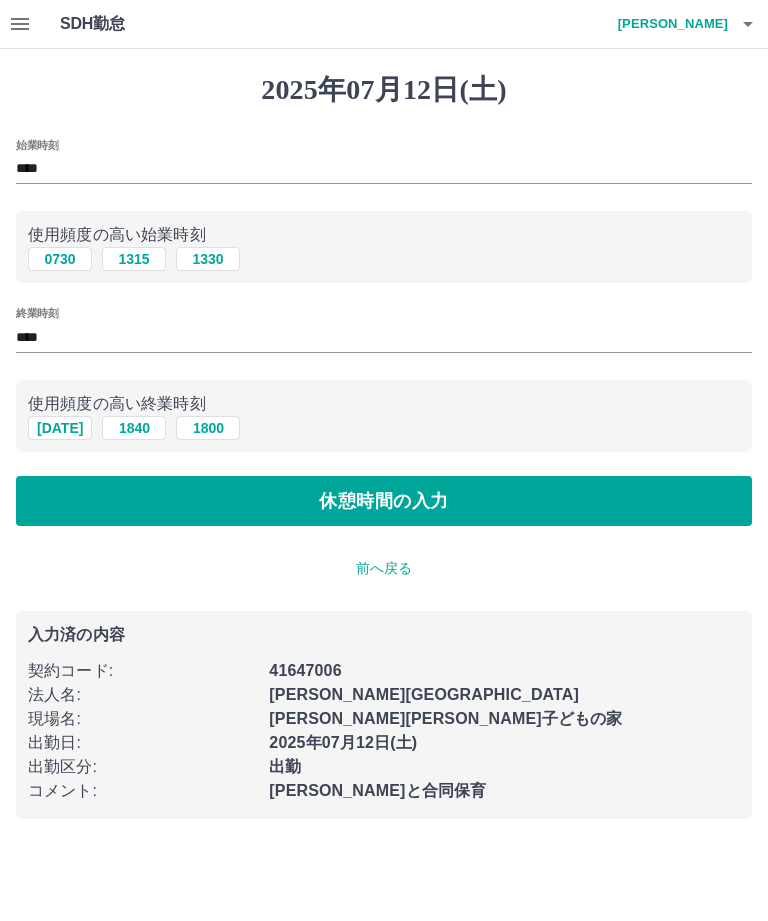 click on "休憩時間の入力" at bounding box center [384, 501] 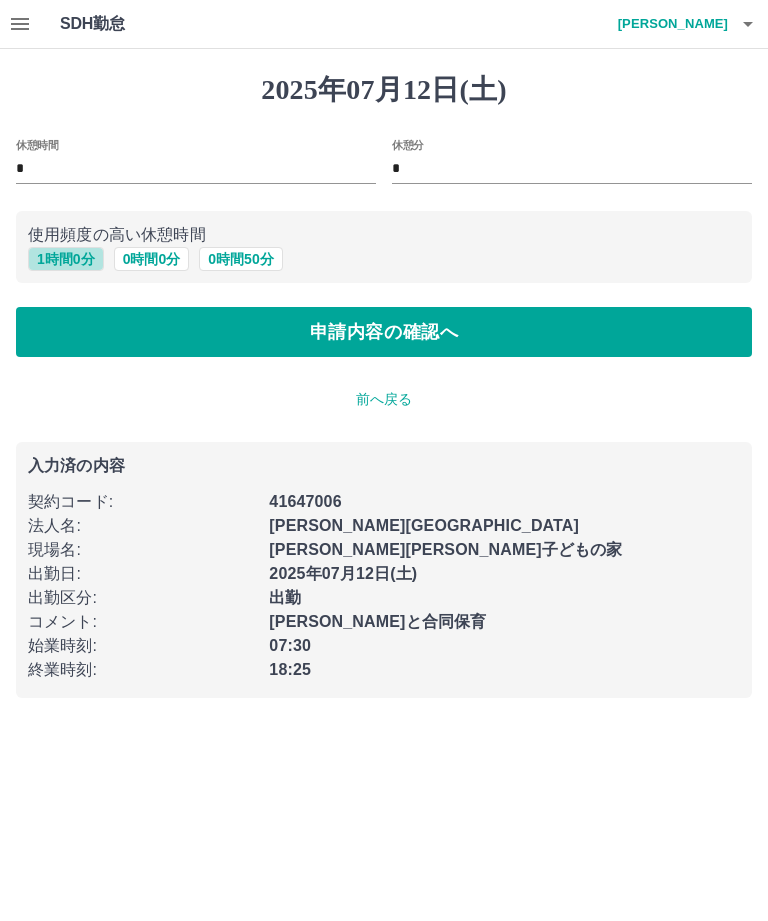 click on "1 時間 0 分" at bounding box center (66, 259) 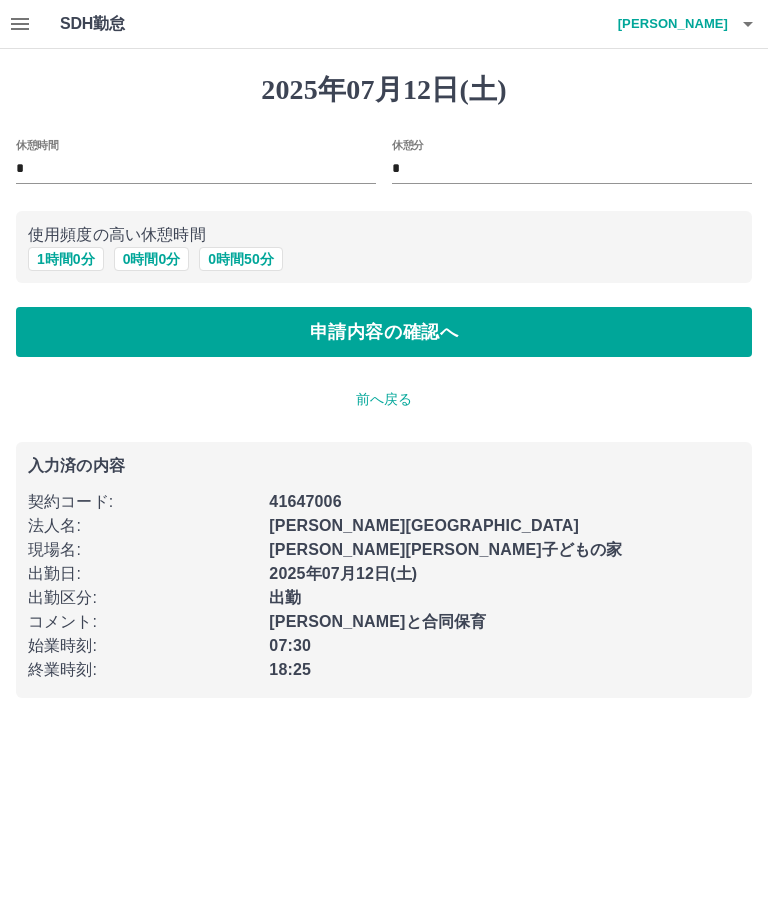 click on "申請内容の確認へ" at bounding box center [384, 332] 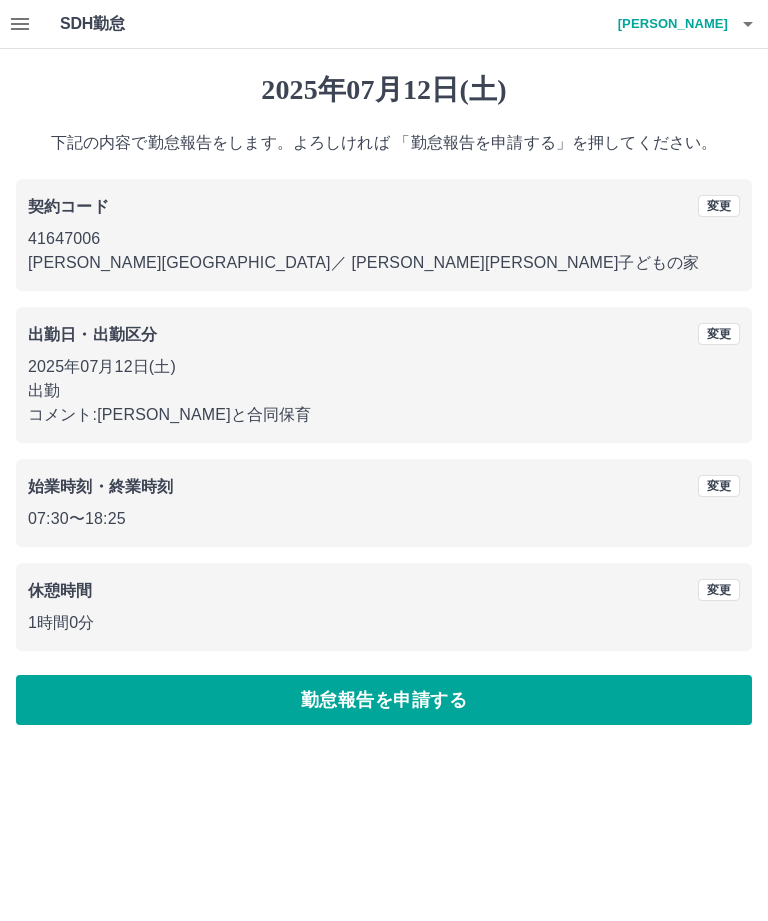click on "勤怠報告を申請する" at bounding box center (384, 700) 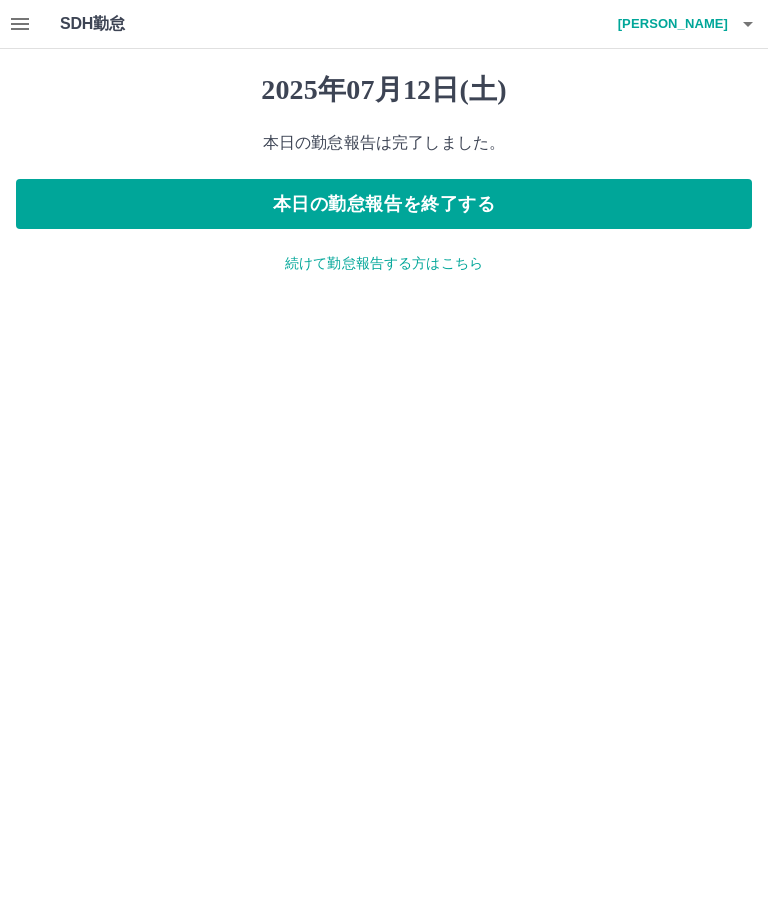 click on "大柄　京子" at bounding box center (668, 24) 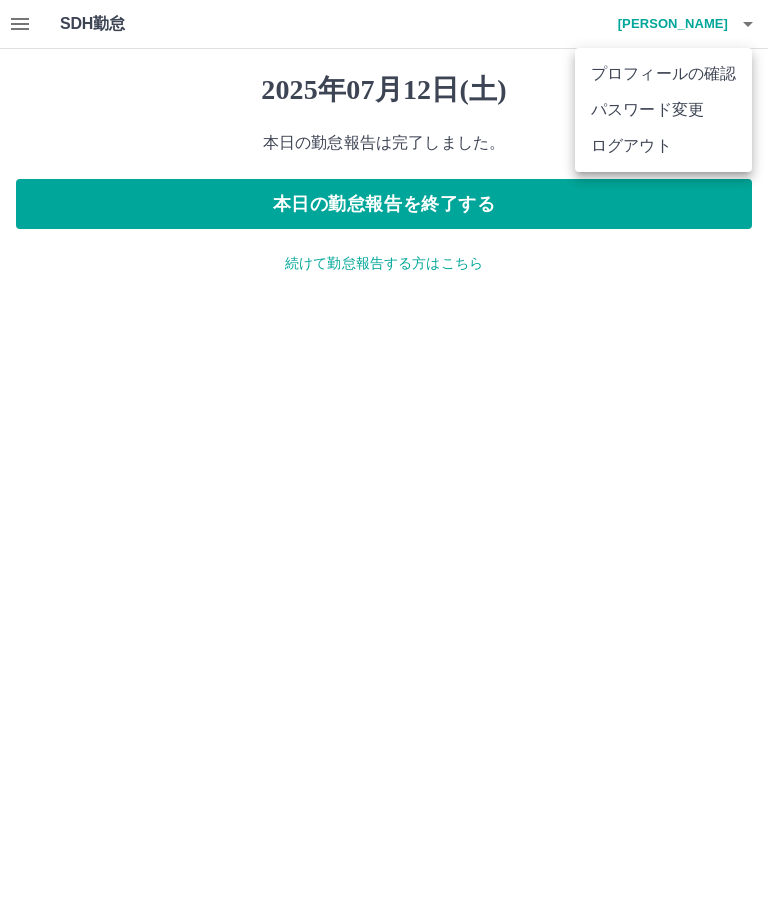 click on "ログアウト" at bounding box center [663, 146] 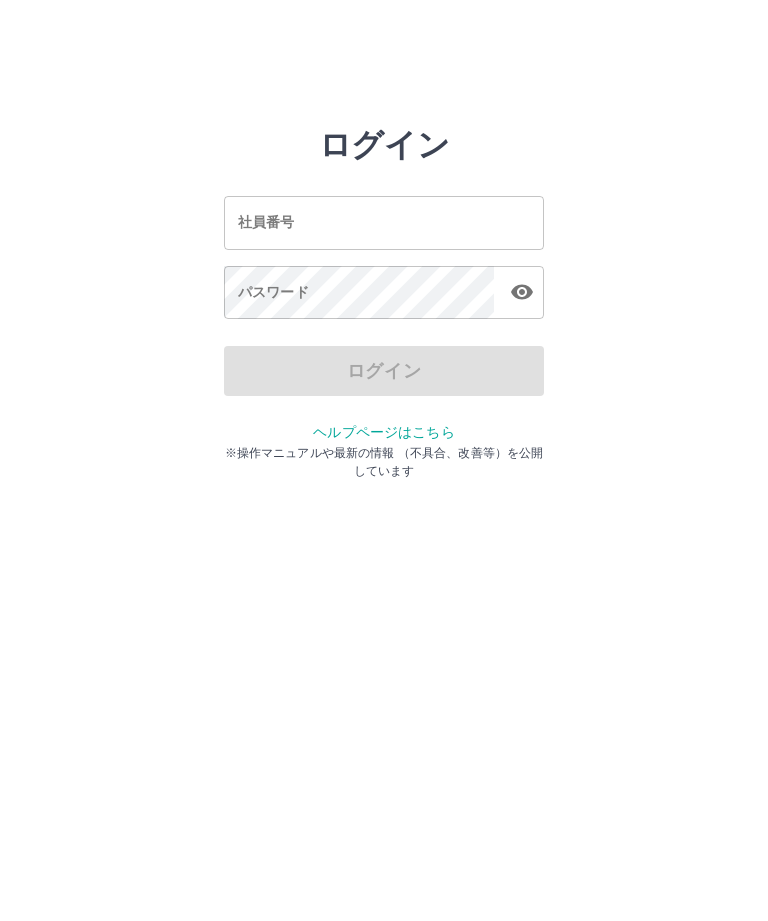 scroll, scrollTop: 0, scrollLeft: 0, axis: both 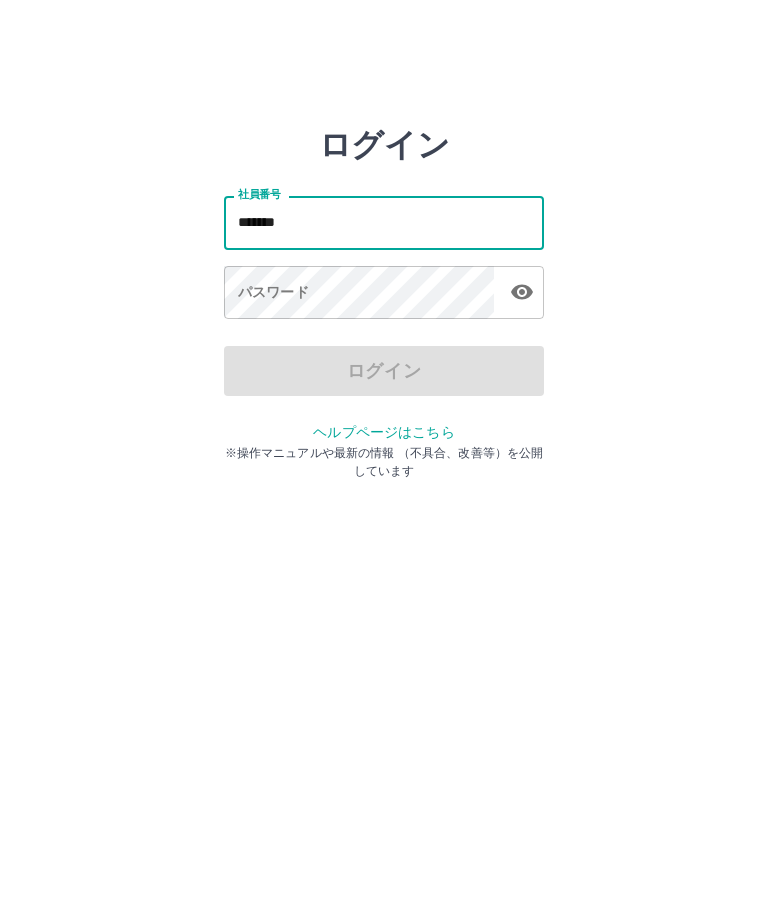 type on "*******" 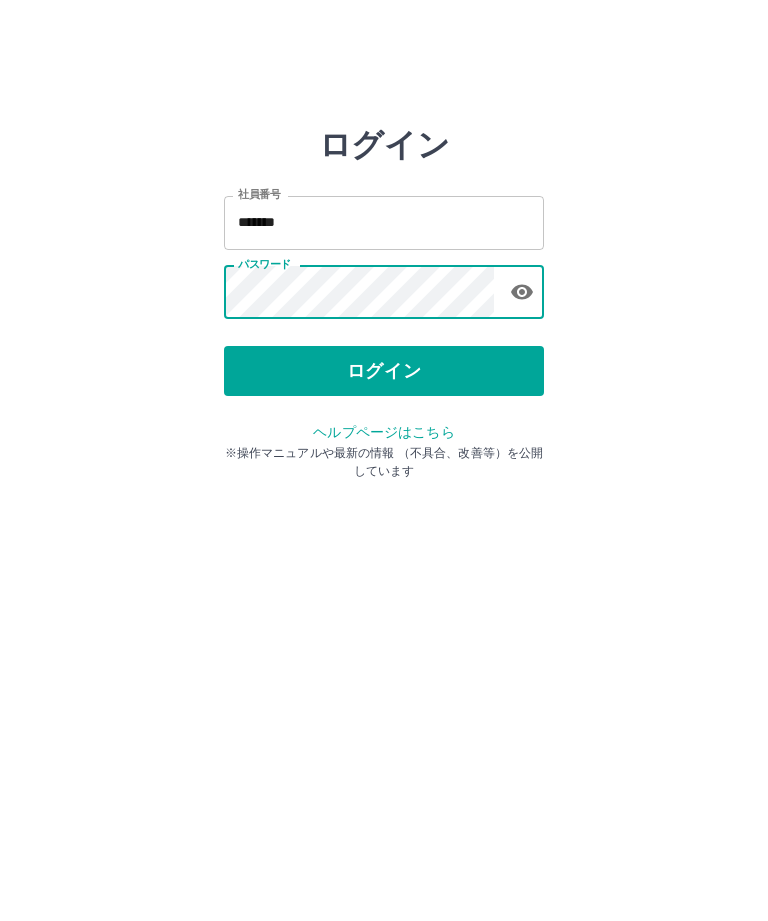 click on "ログイン" at bounding box center [384, 371] 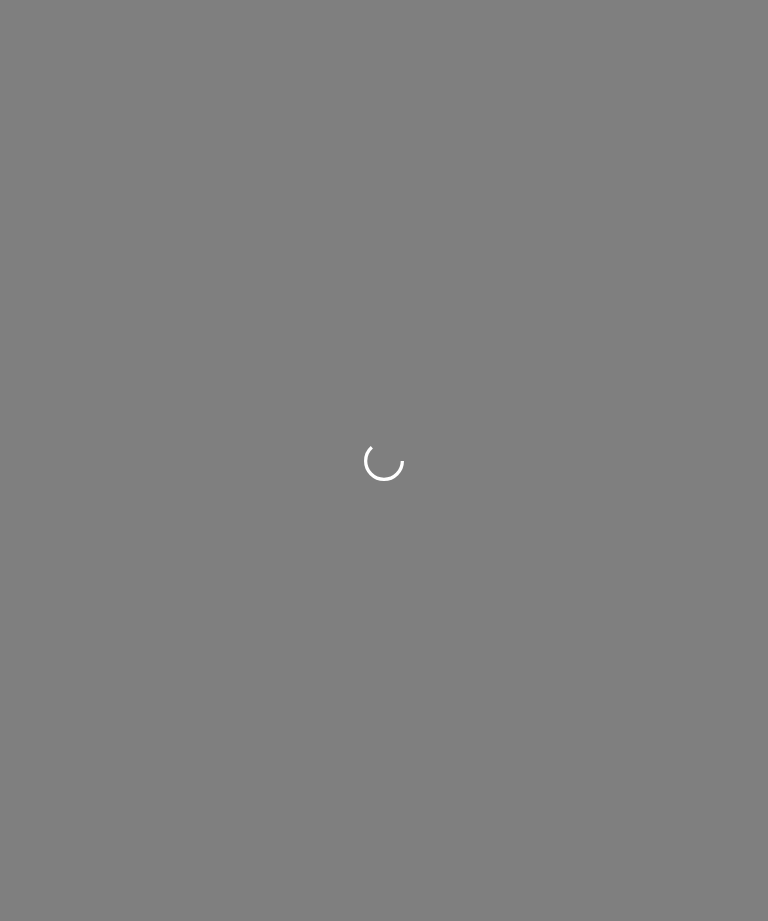 scroll, scrollTop: 0, scrollLeft: 0, axis: both 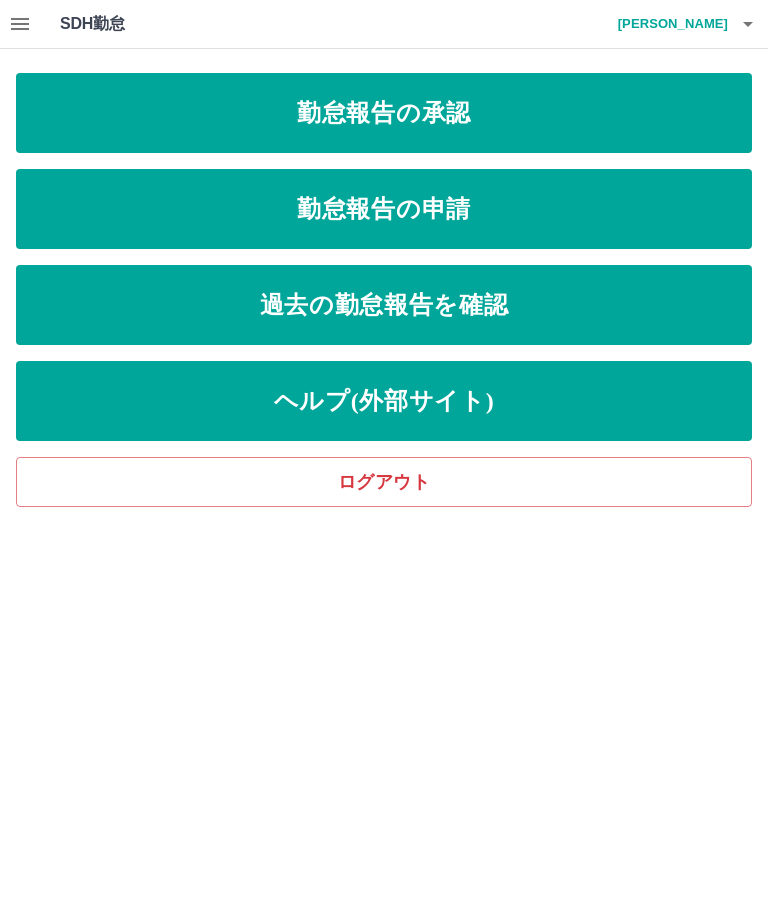 click on "勤怠報告の承認" at bounding box center (384, 113) 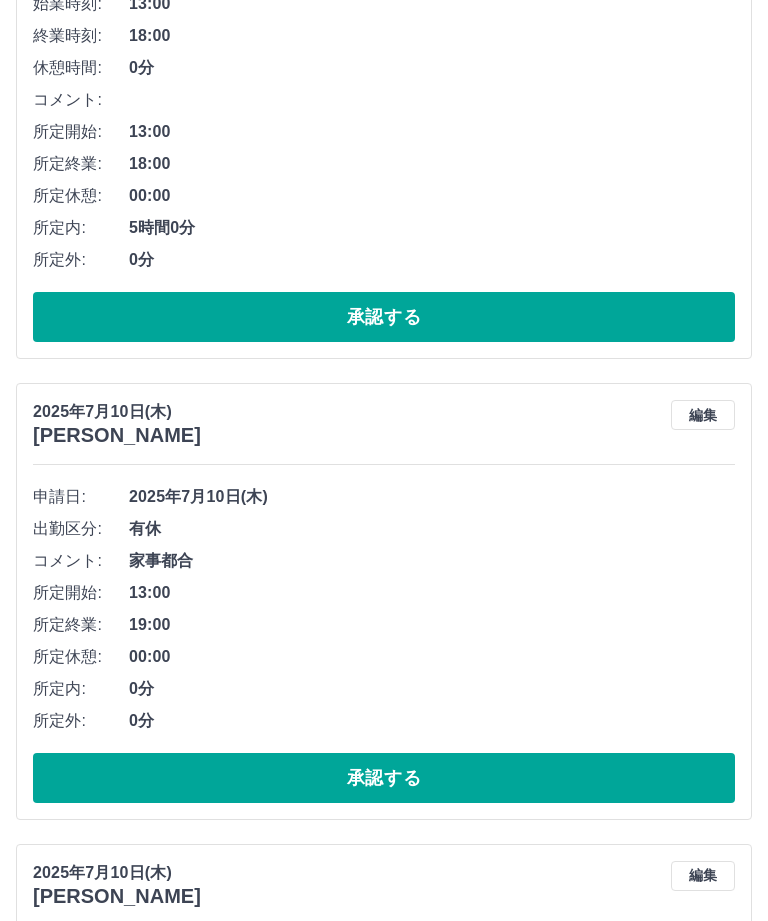 scroll, scrollTop: 4304, scrollLeft: 0, axis: vertical 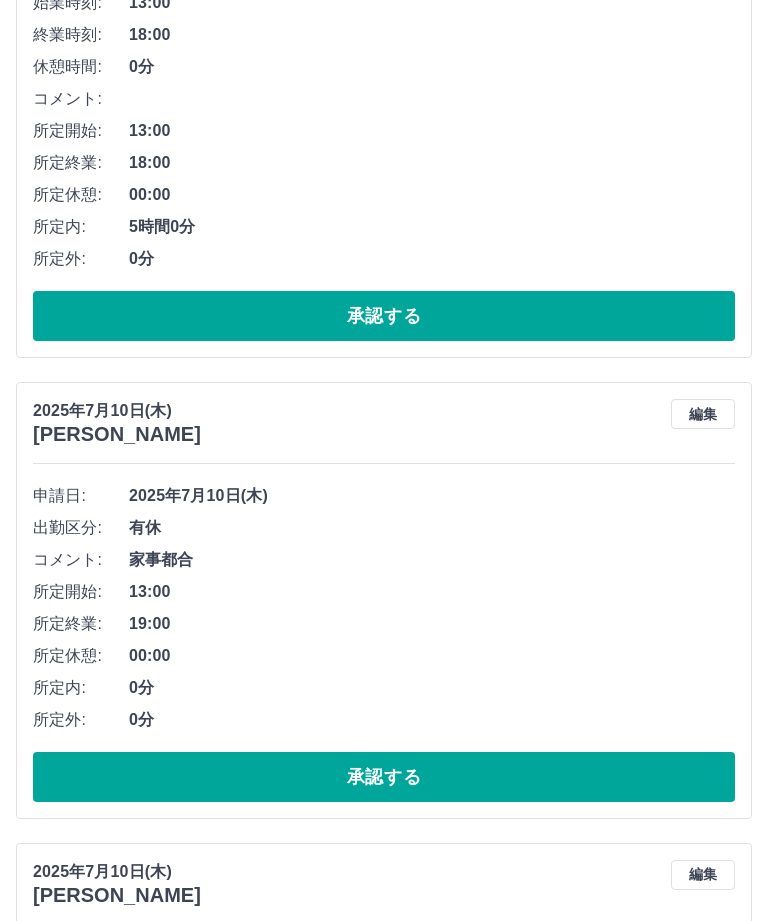click on "コメント:" at bounding box center [384, 1672] 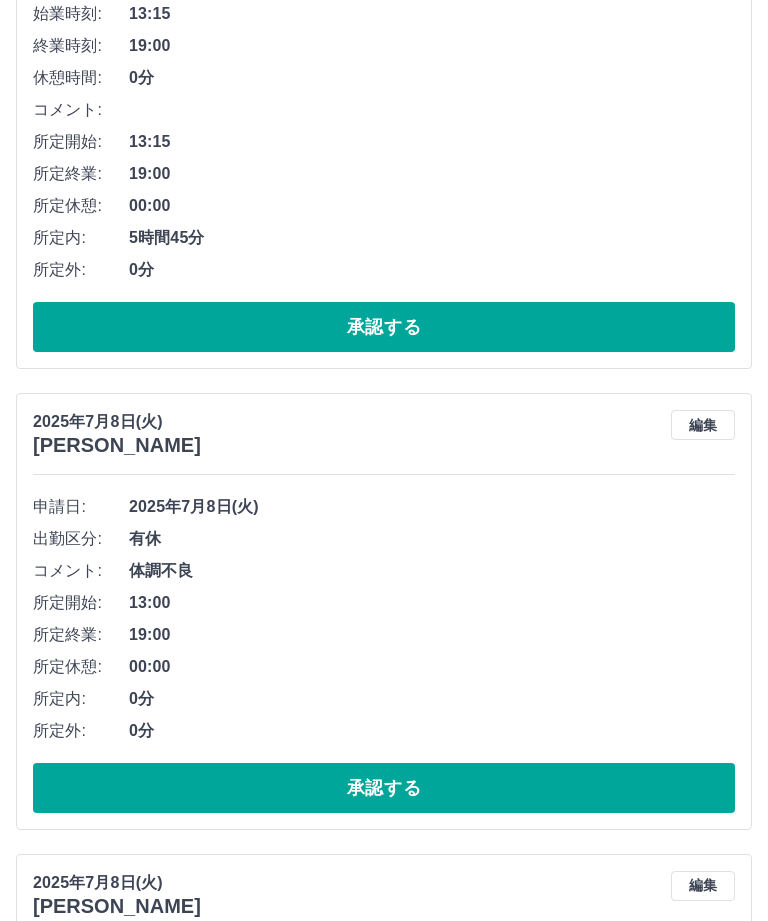 scroll, scrollTop: 7634, scrollLeft: 0, axis: vertical 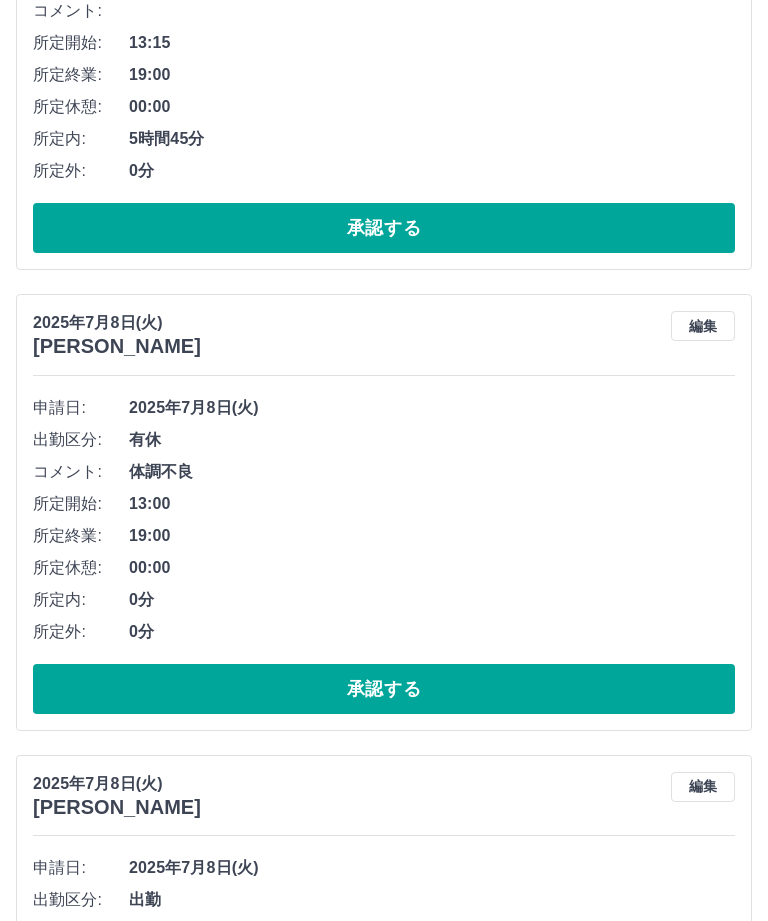 click on "承認する" at bounding box center (384, 2338) 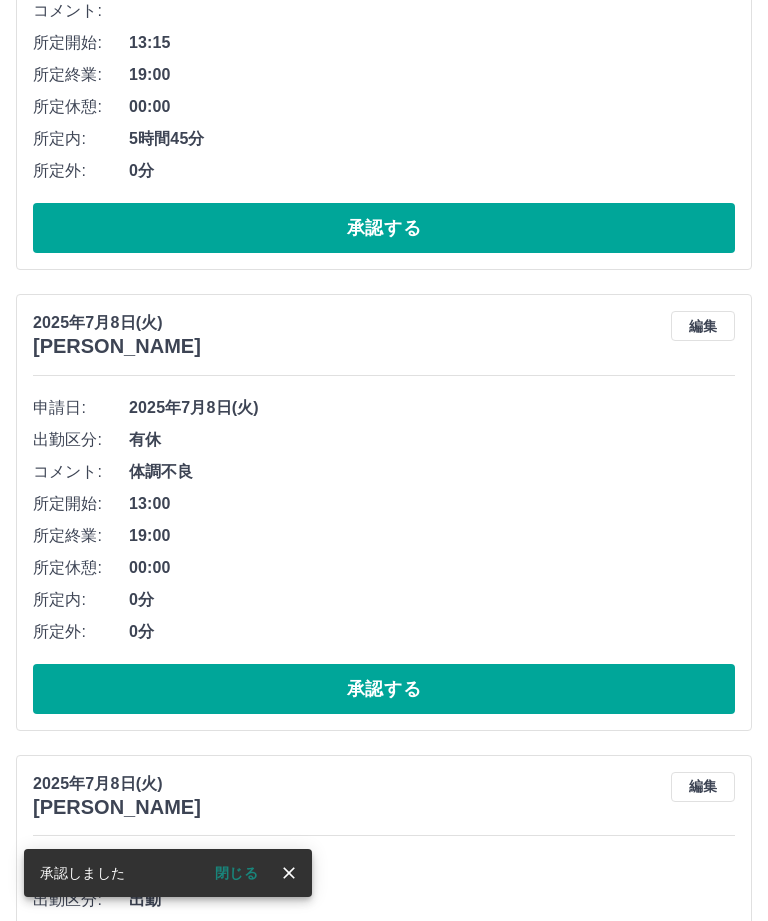 scroll, scrollTop: 7438, scrollLeft: 0, axis: vertical 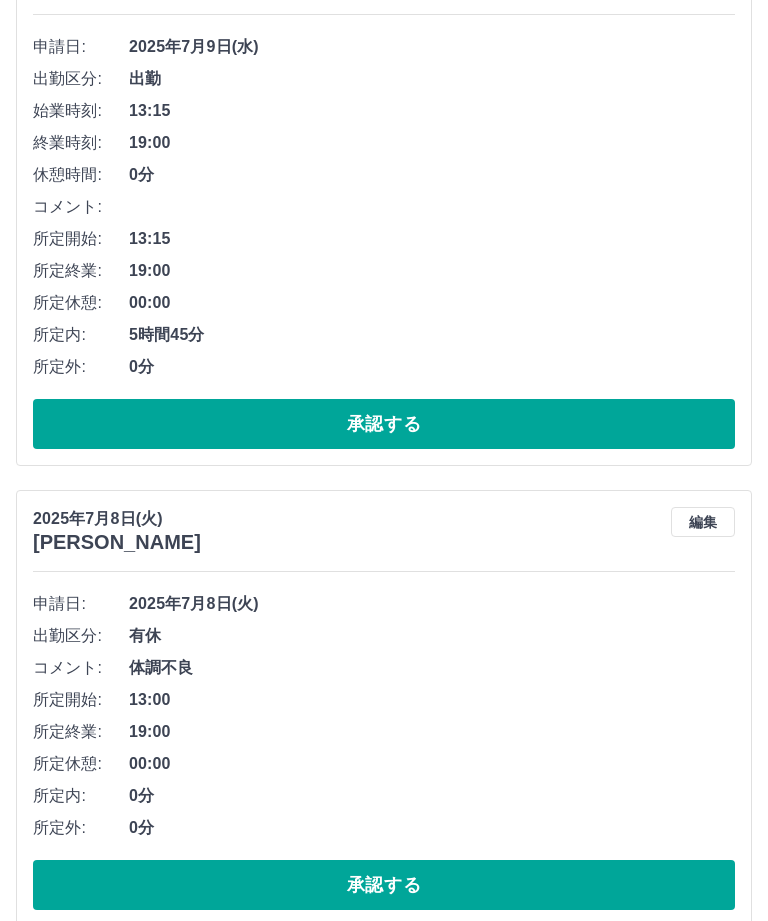 click on "承認する" at bounding box center [384, 2266] 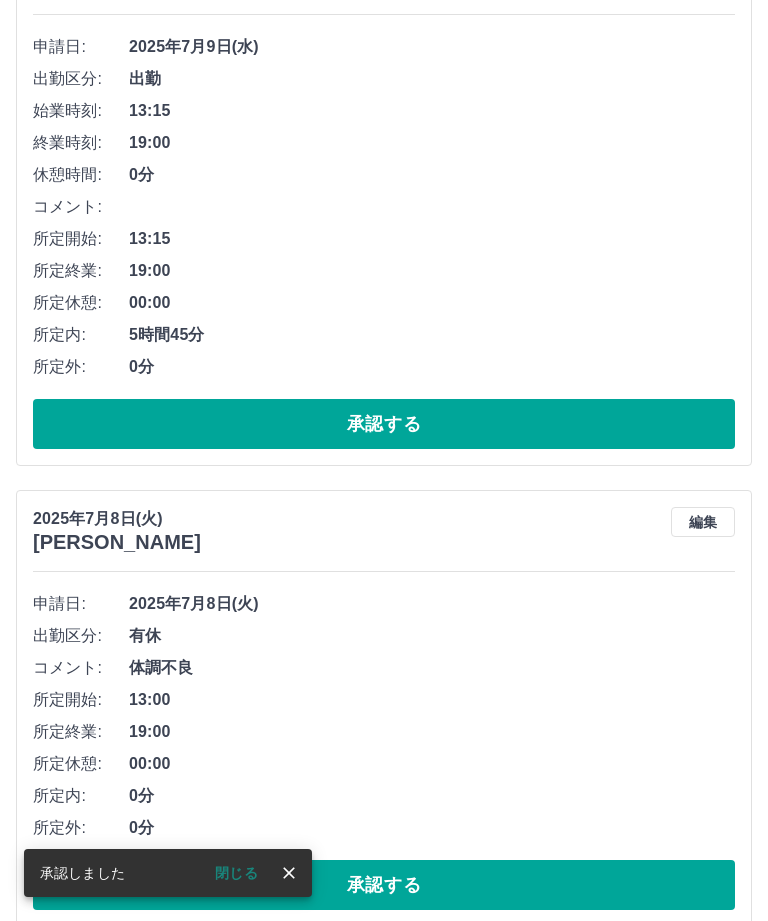 scroll, scrollTop: 7242, scrollLeft: 0, axis: vertical 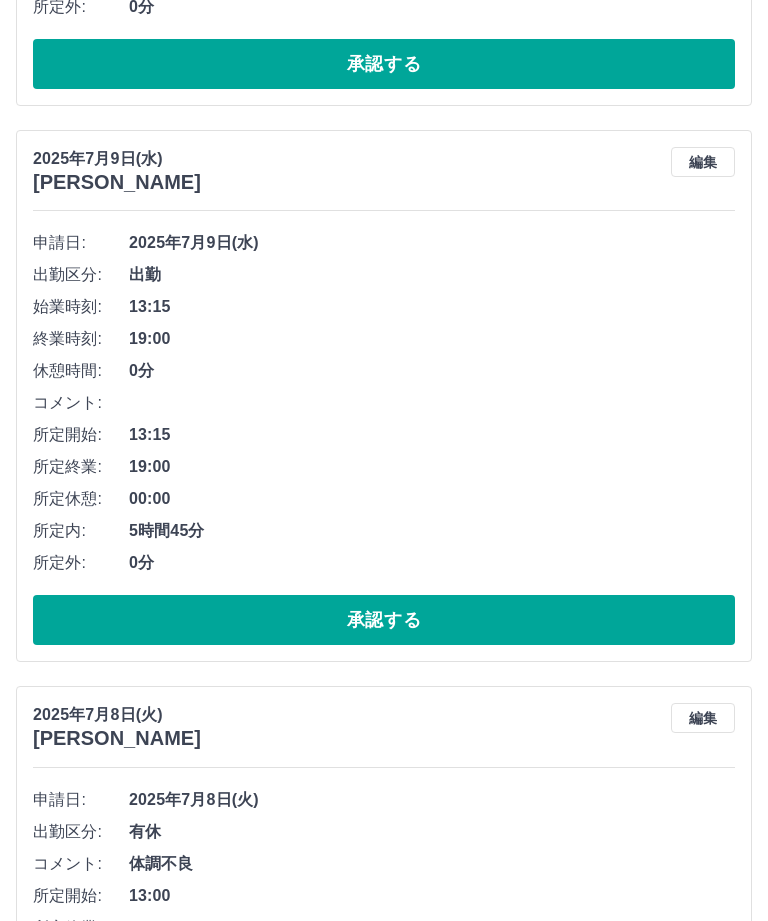 click on "承認する" at bounding box center (384, 2193) 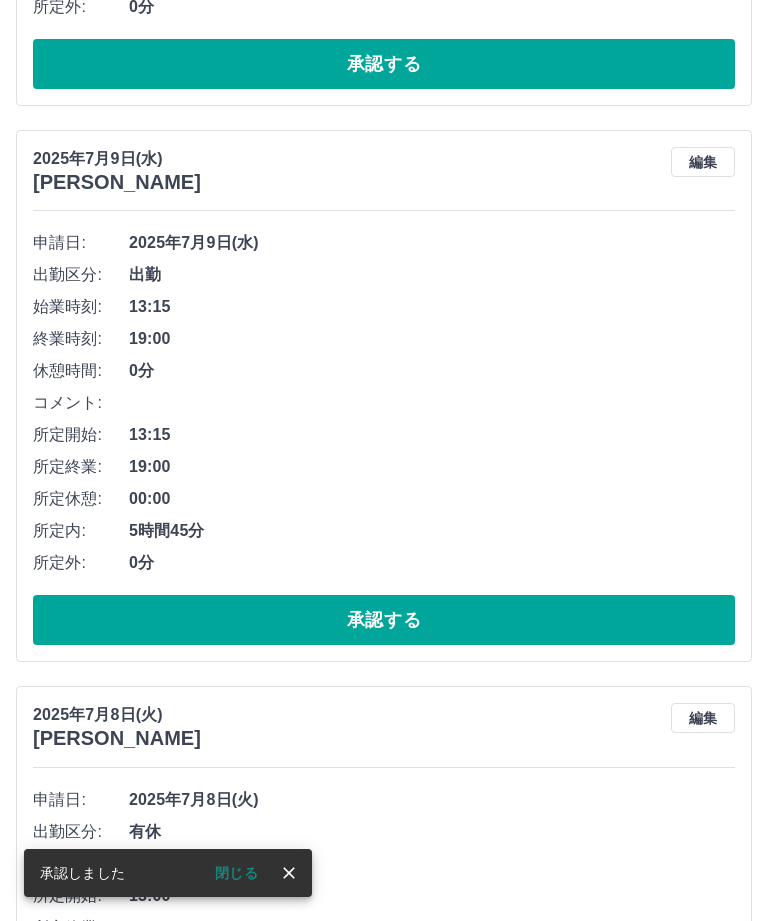 scroll, scrollTop: 6758, scrollLeft: 0, axis: vertical 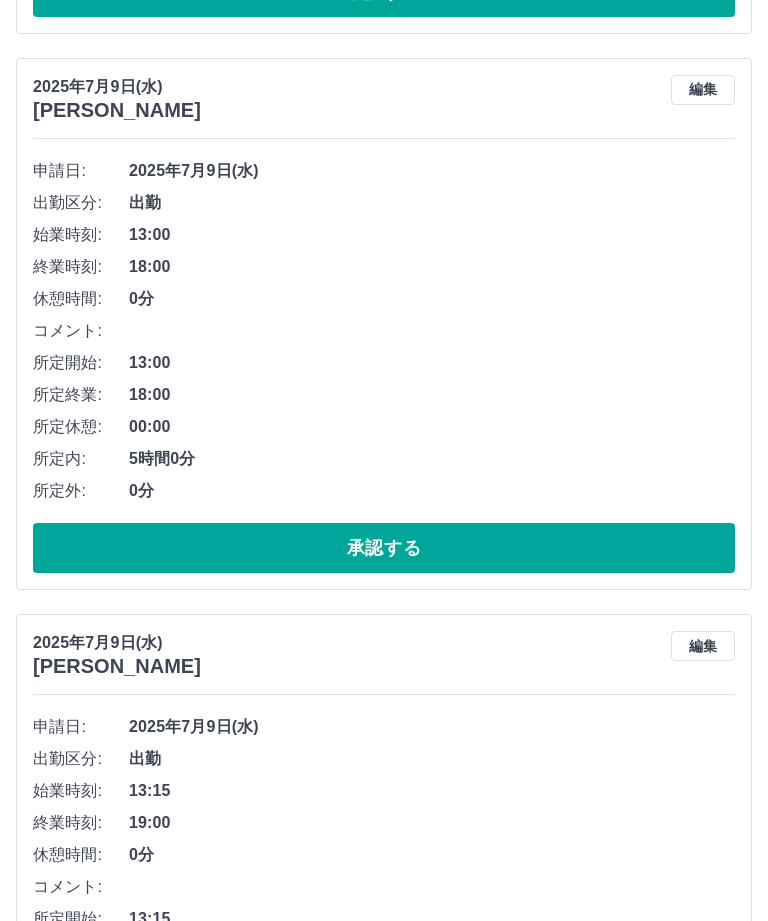 click on "承認する" at bounding box center [384, 2121] 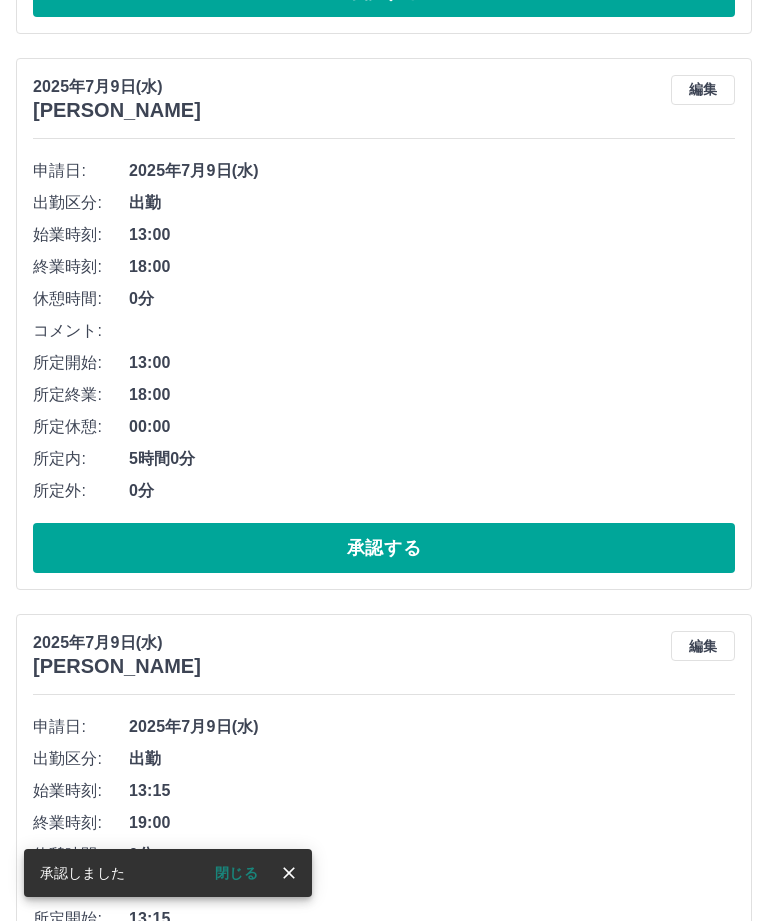 scroll, scrollTop: 6274, scrollLeft: 0, axis: vertical 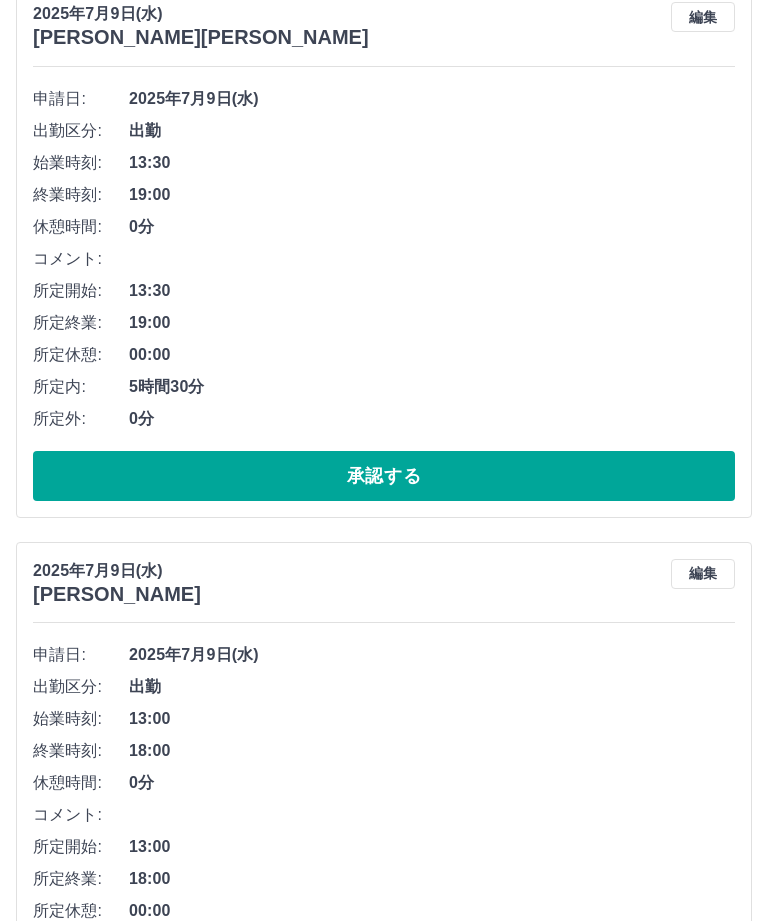 click on "承認する" at bounding box center [384, 2049] 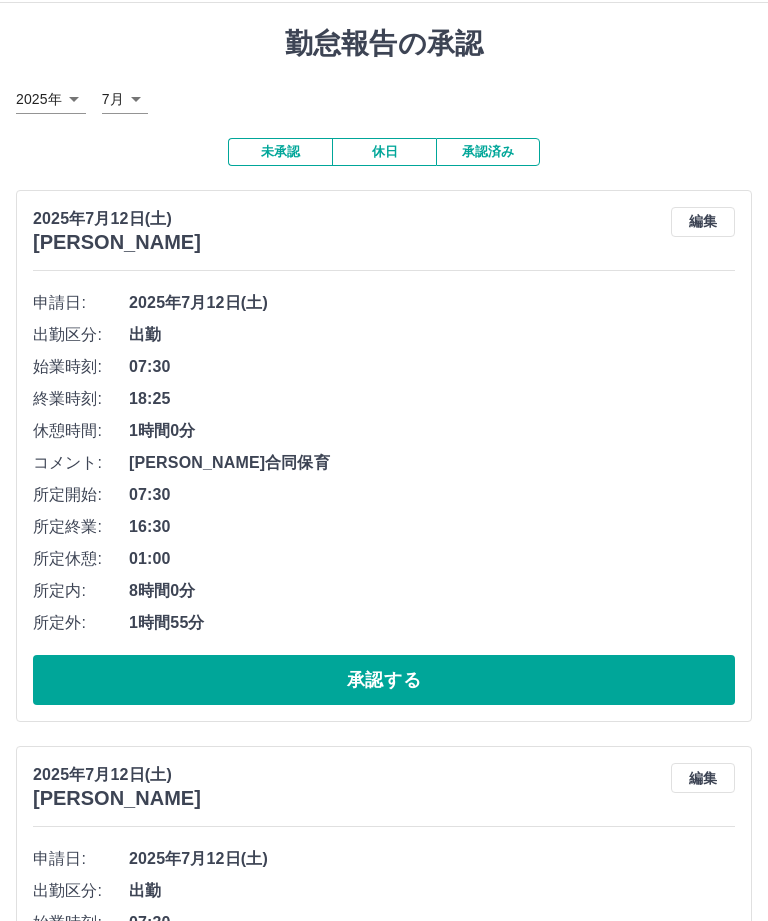 scroll, scrollTop: 0, scrollLeft: 0, axis: both 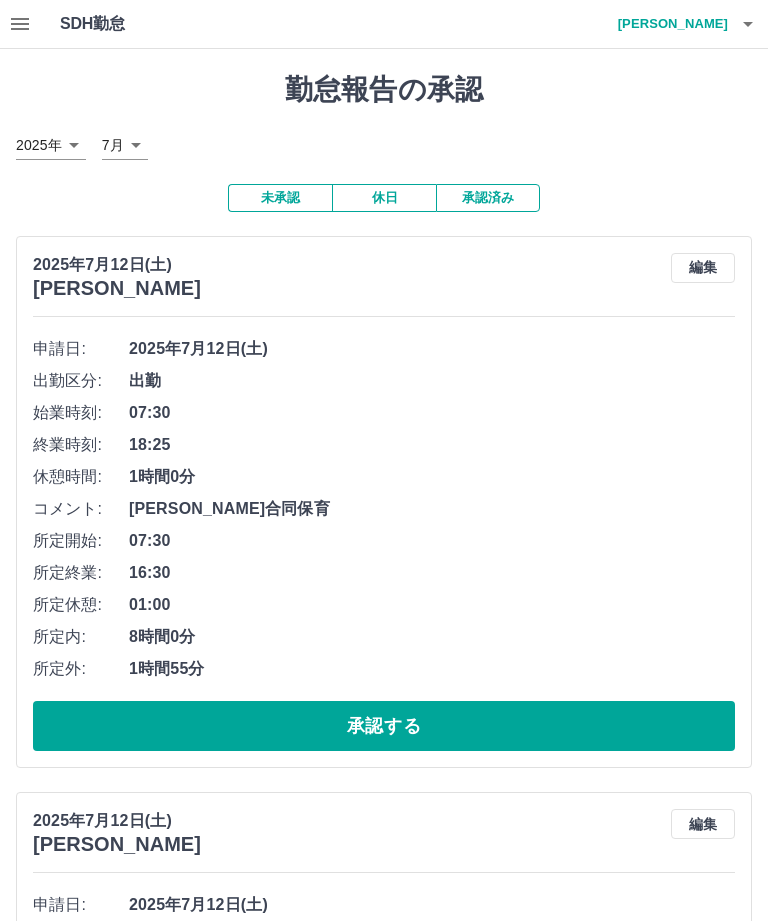 click on "承認済み" at bounding box center (488, 198) 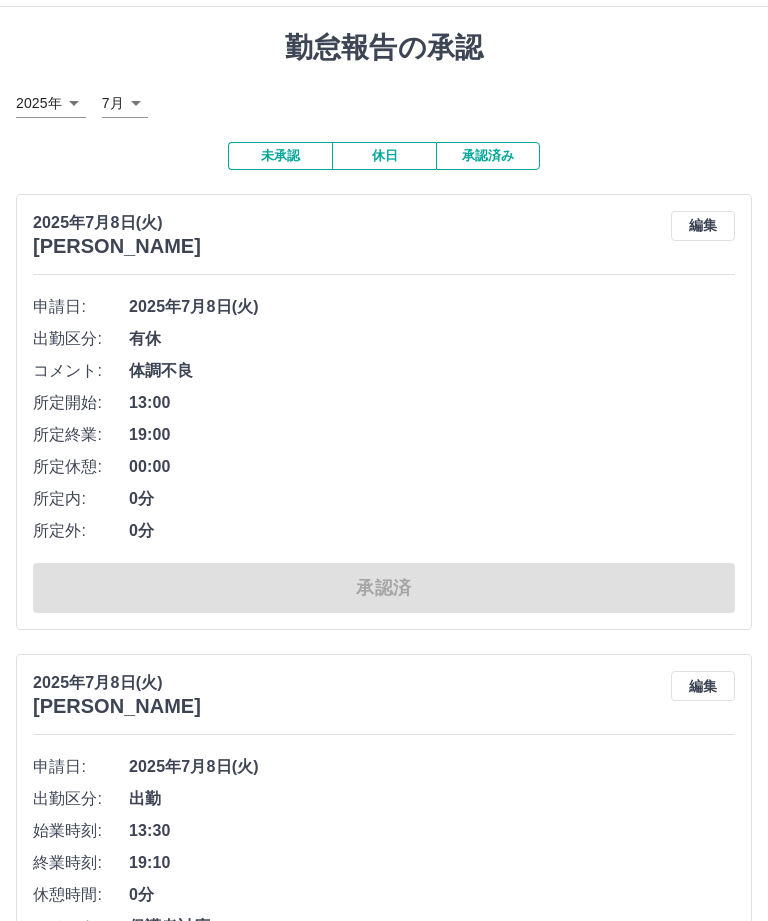 scroll, scrollTop: 0, scrollLeft: 0, axis: both 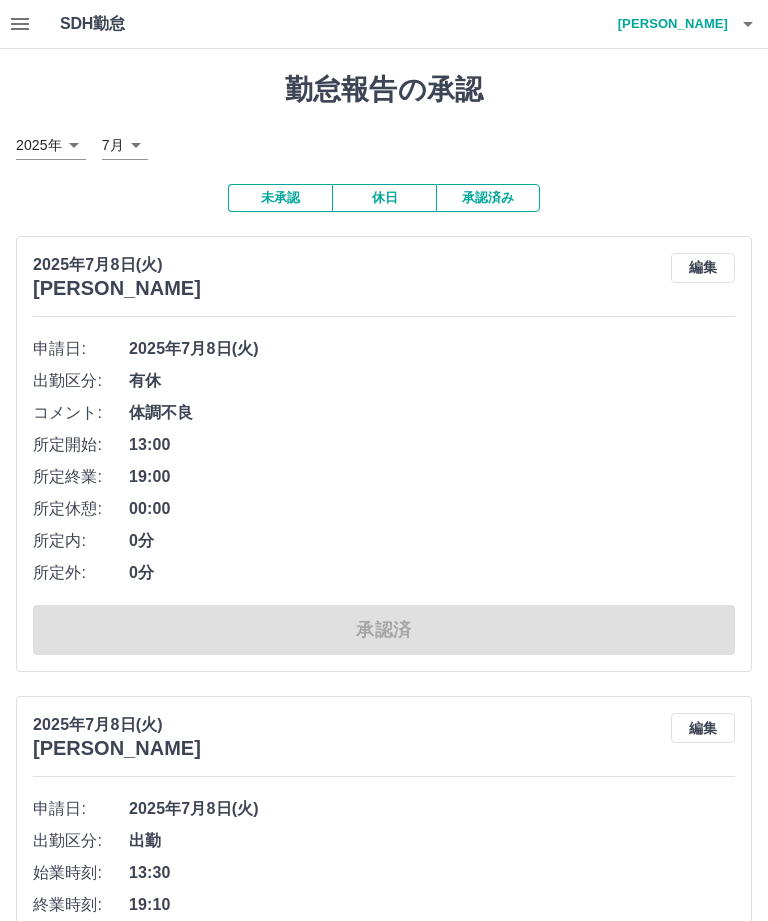 click on "未承認" at bounding box center [280, 198] 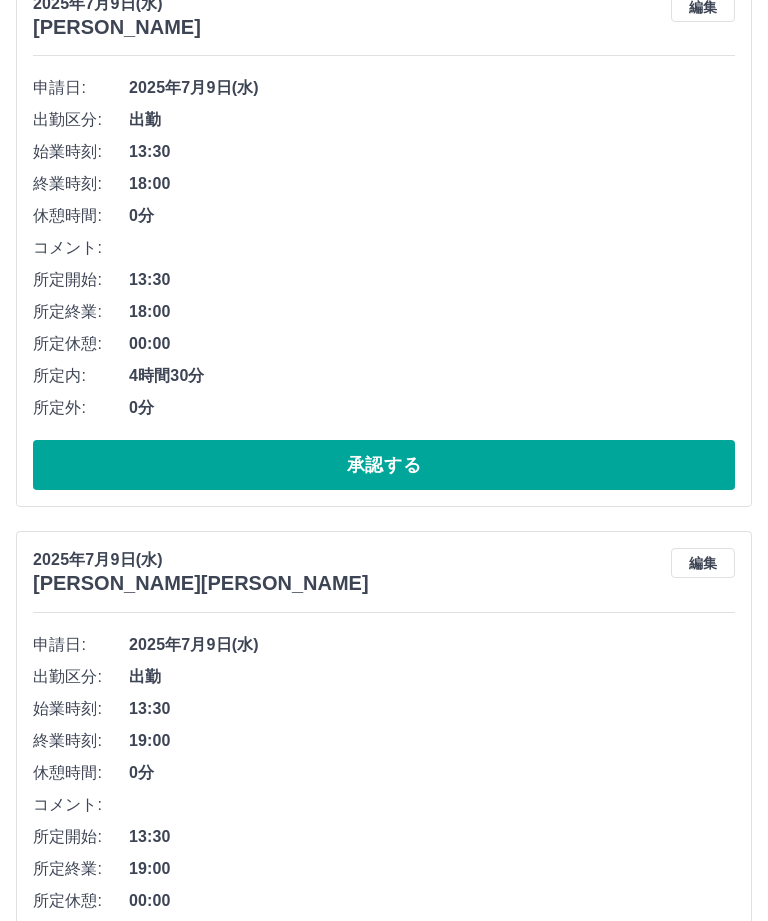 scroll, scrollTop: 5886, scrollLeft: 0, axis: vertical 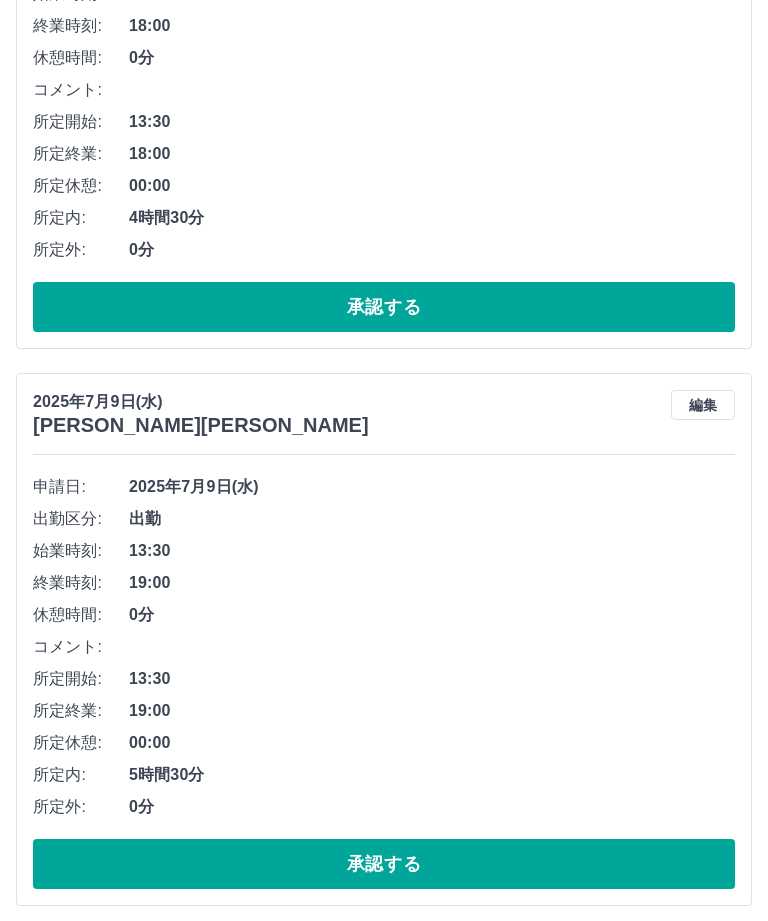 click on "承認する" at bounding box center [384, 1976] 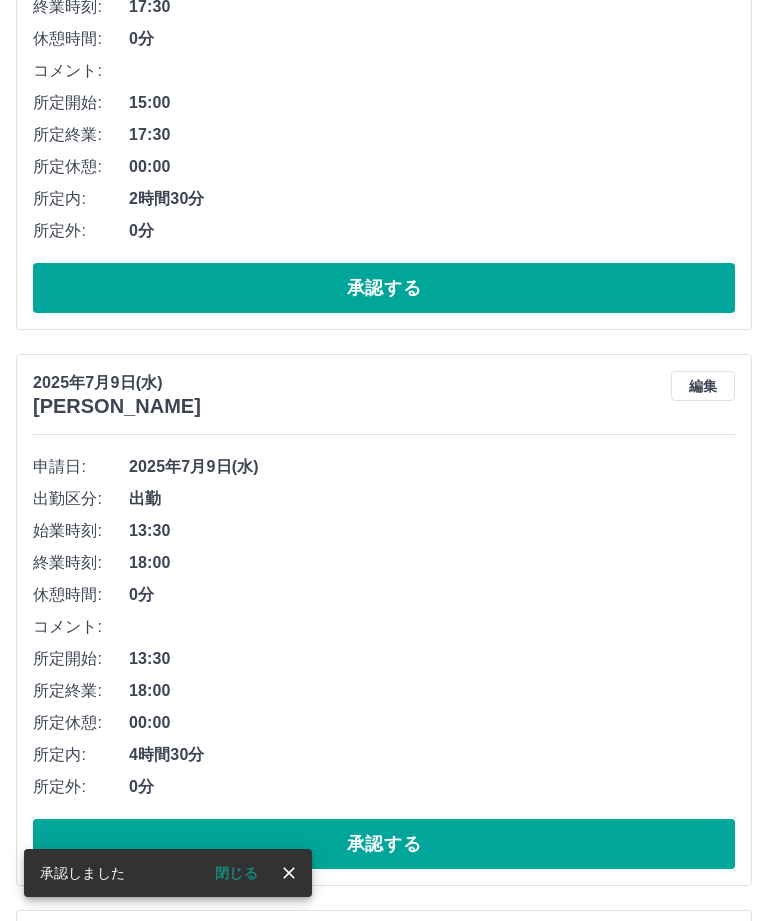 scroll, scrollTop: 5402, scrollLeft: 0, axis: vertical 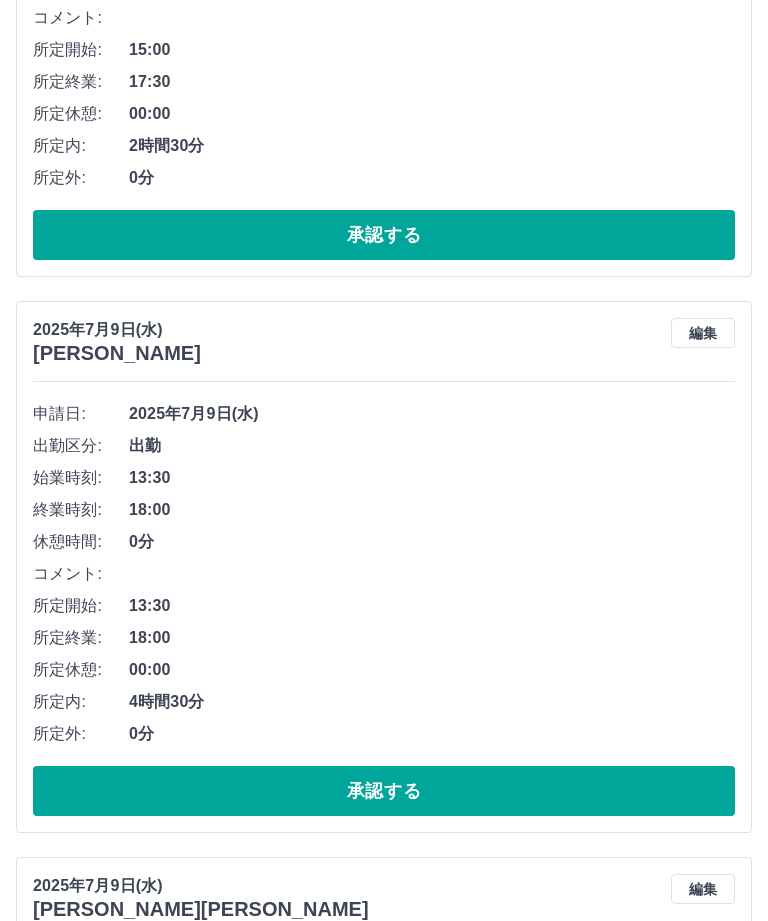 click on "承認する" at bounding box center (384, 1904) 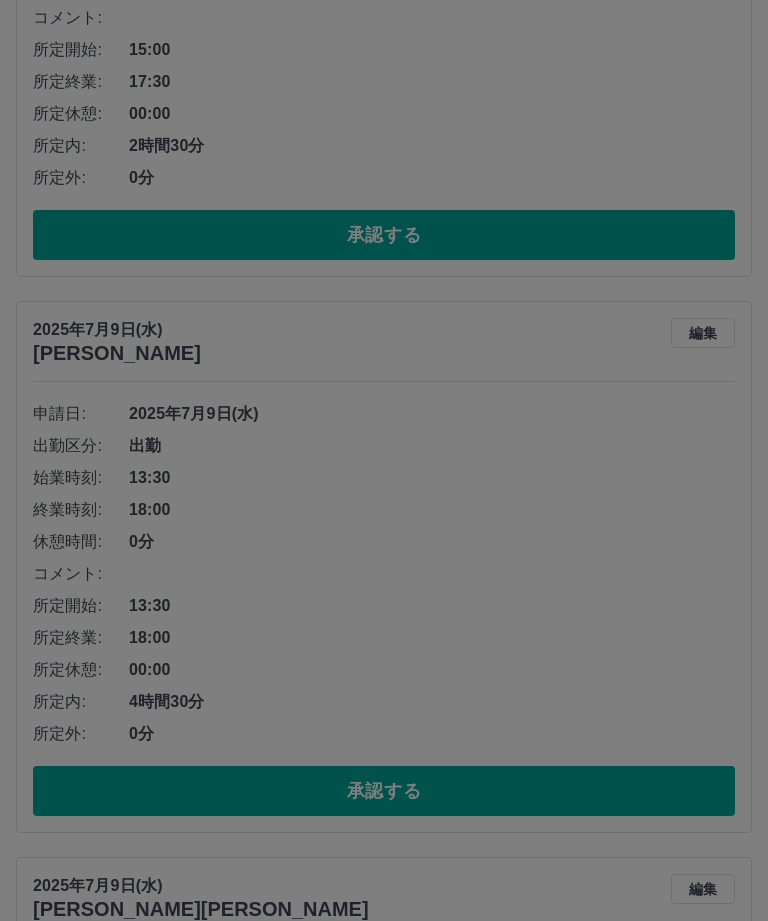 scroll, scrollTop: 4918, scrollLeft: 0, axis: vertical 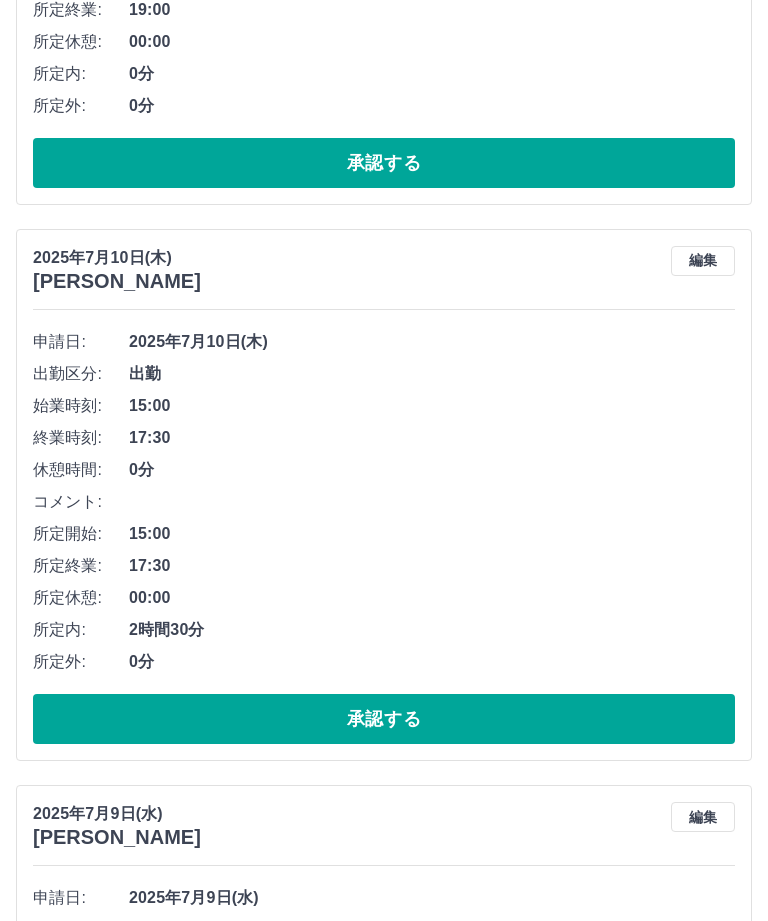 click on "承認する" at bounding box center (384, 1832) 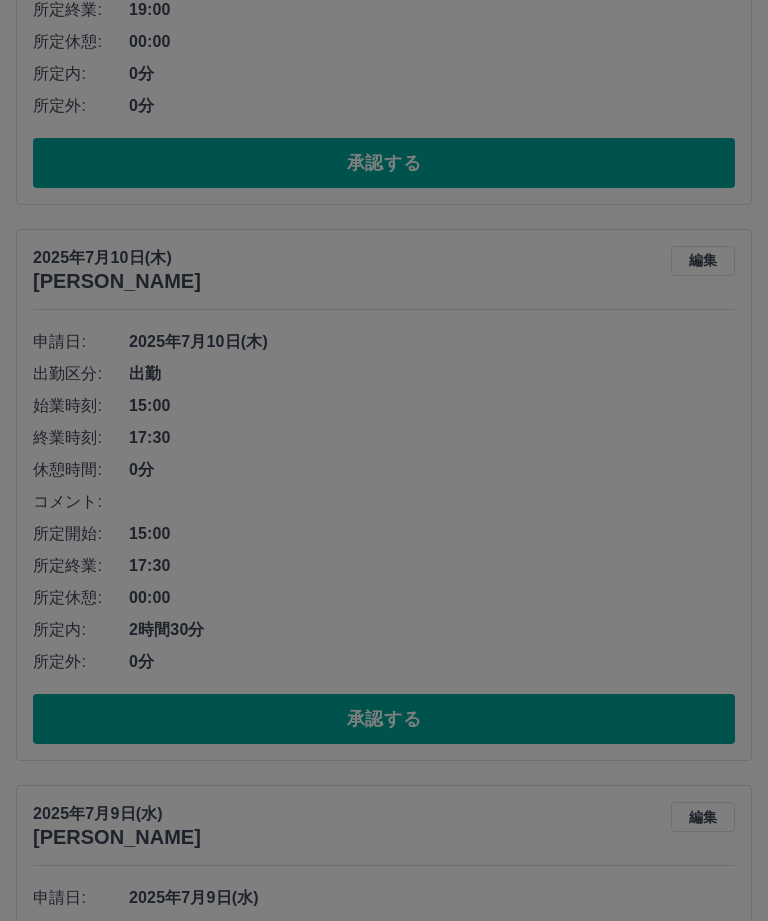scroll, scrollTop: 4434, scrollLeft: 0, axis: vertical 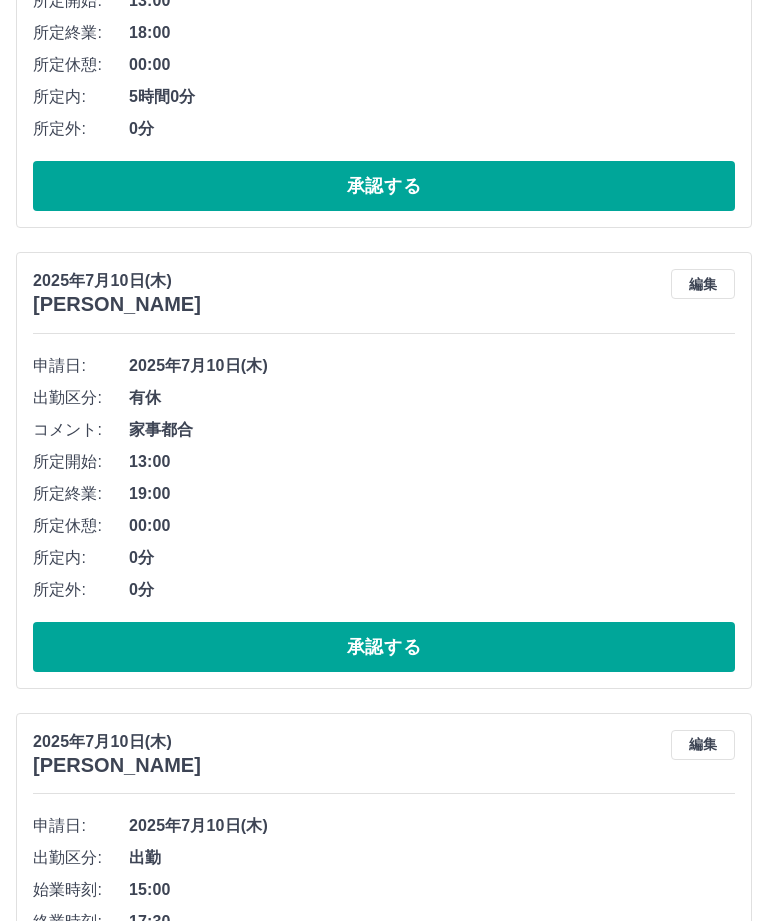 click on "承認する" at bounding box center [384, 1759] 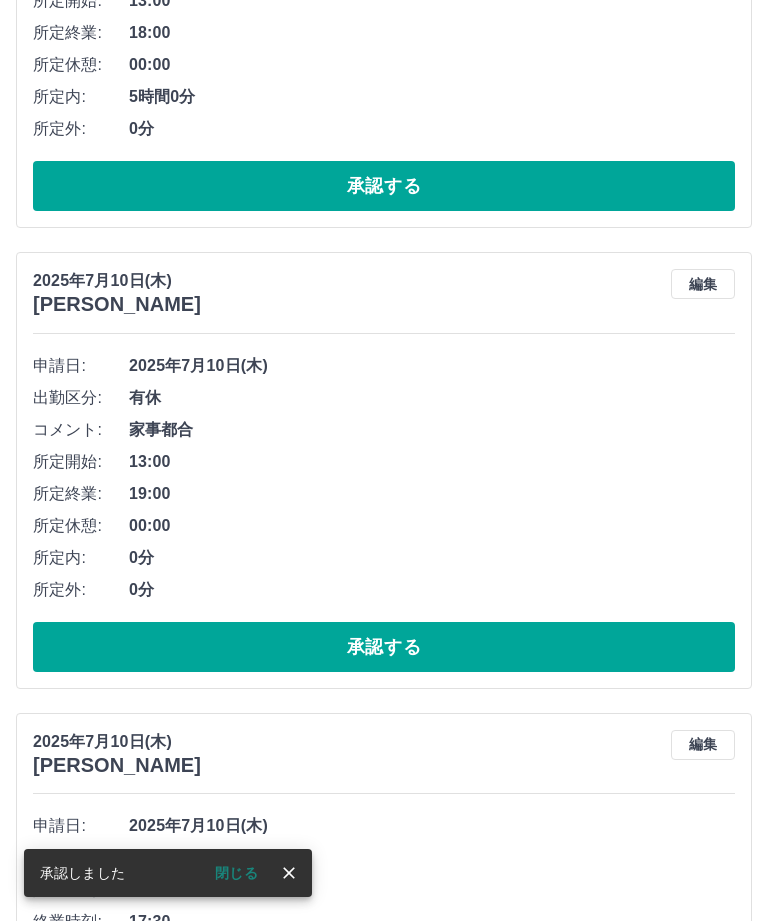scroll, scrollTop: 3950, scrollLeft: 0, axis: vertical 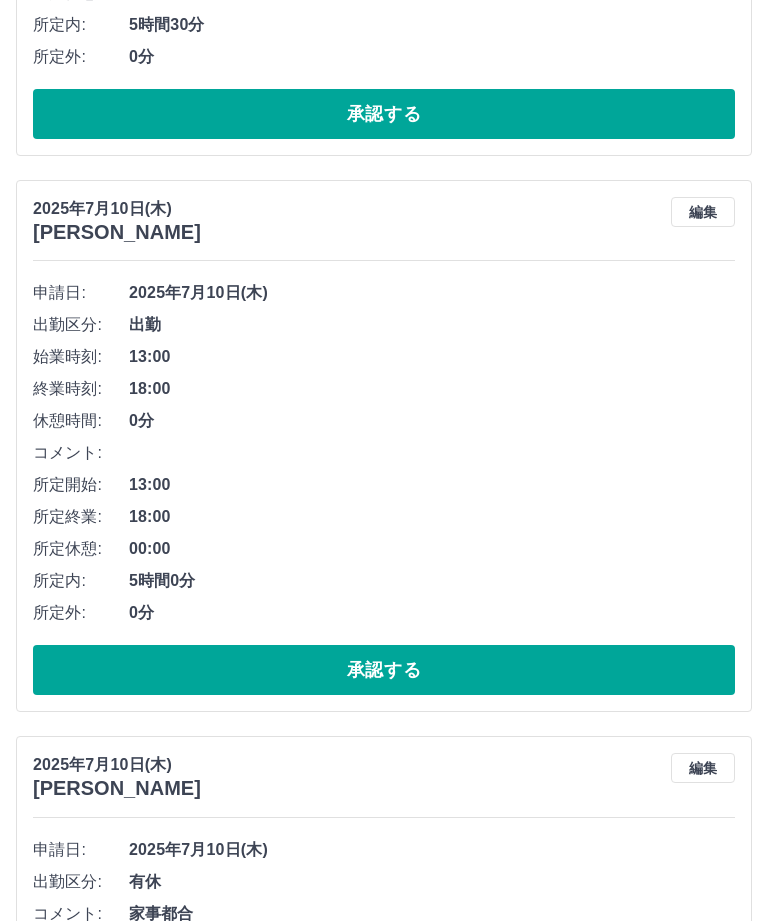 click on "承認する" at bounding box center [384, 1687] 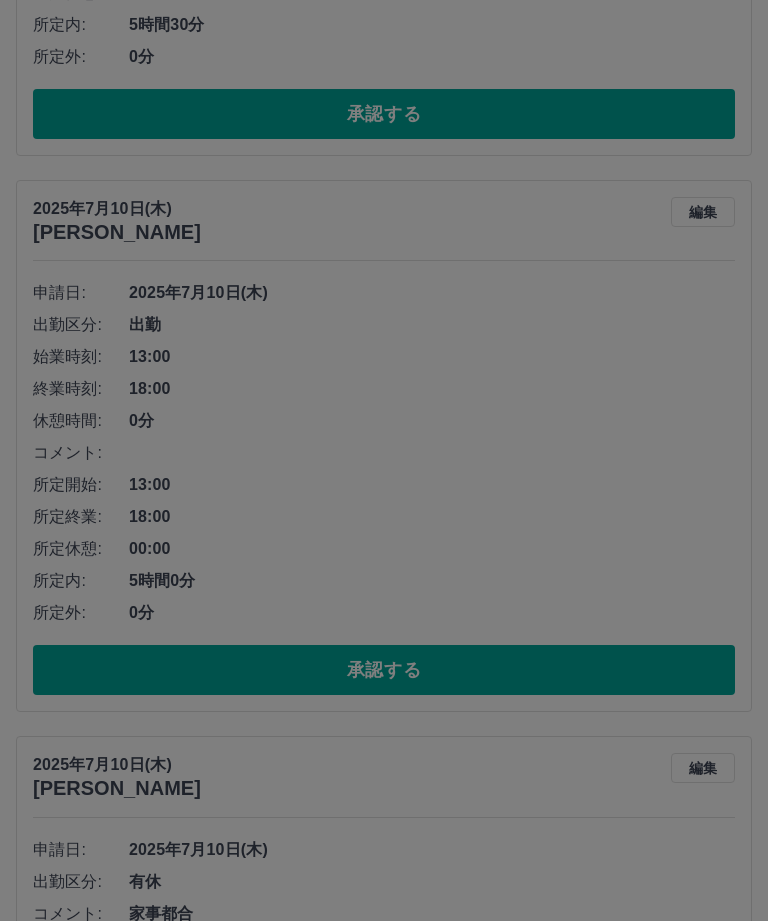 scroll, scrollTop: 3466, scrollLeft: 0, axis: vertical 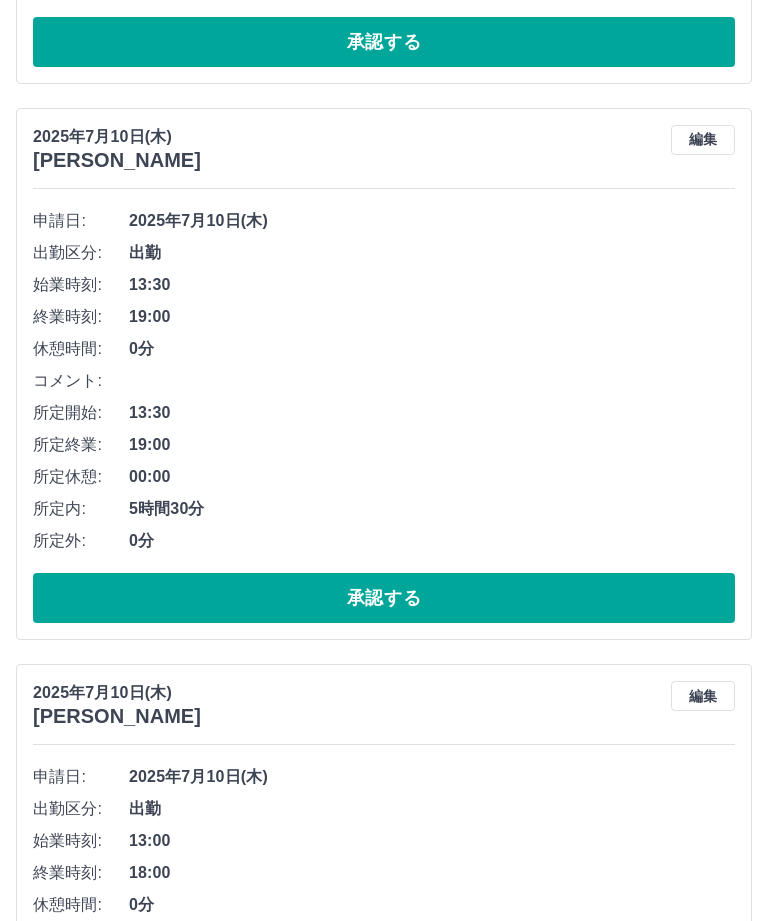 click on "承認する" at bounding box center (384, 1615) 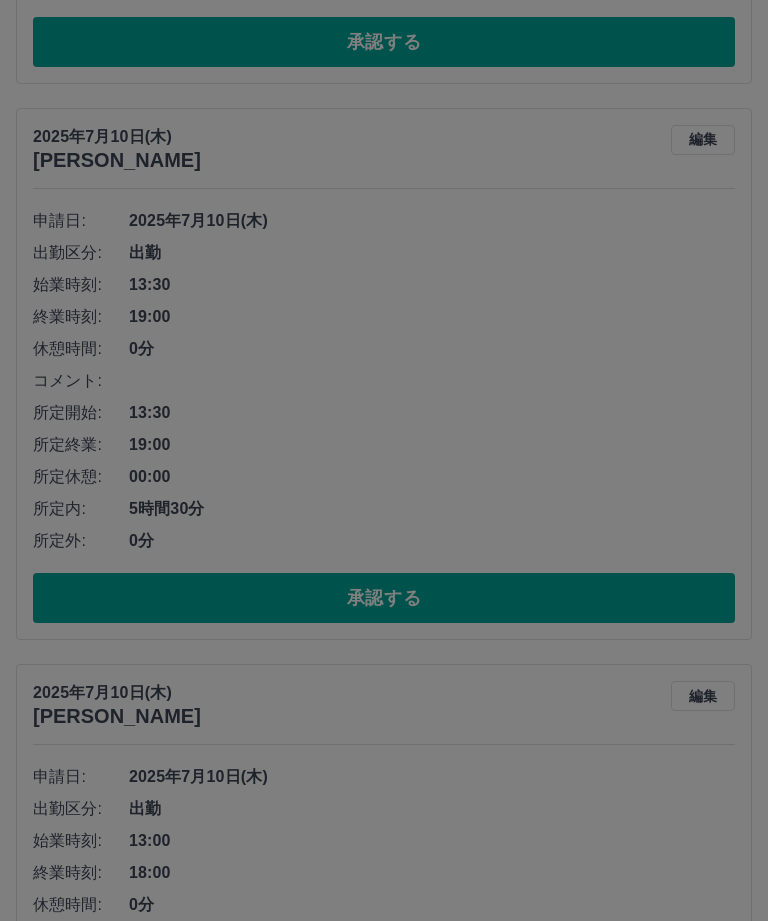scroll, scrollTop: 3078, scrollLeft: 0, axis: vertical 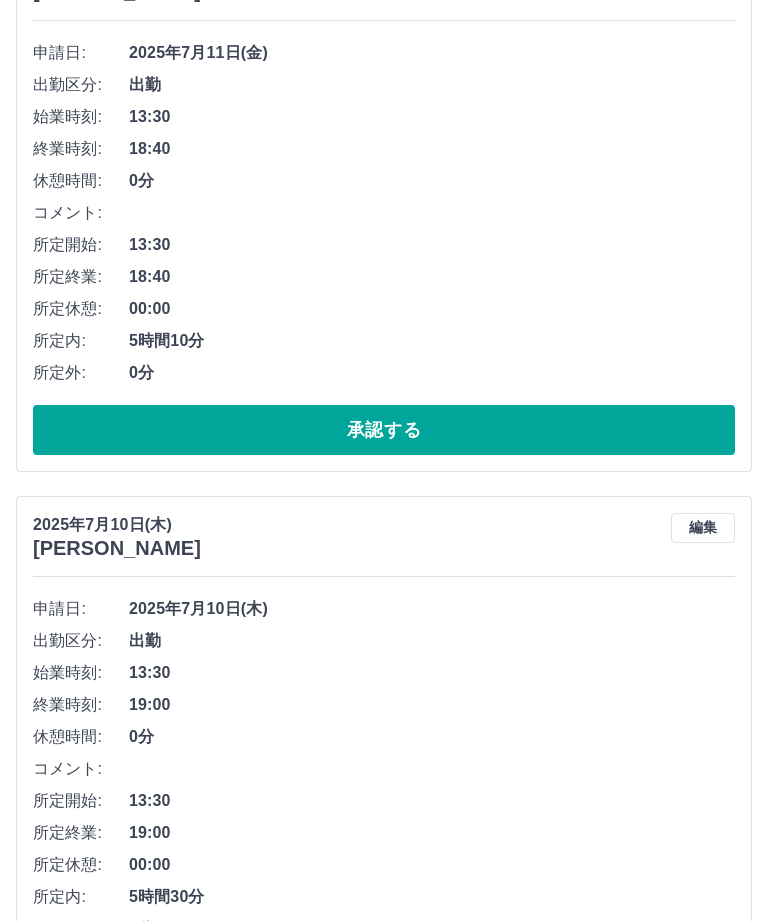 click on "承認する" at bounding box center (384, 1542) 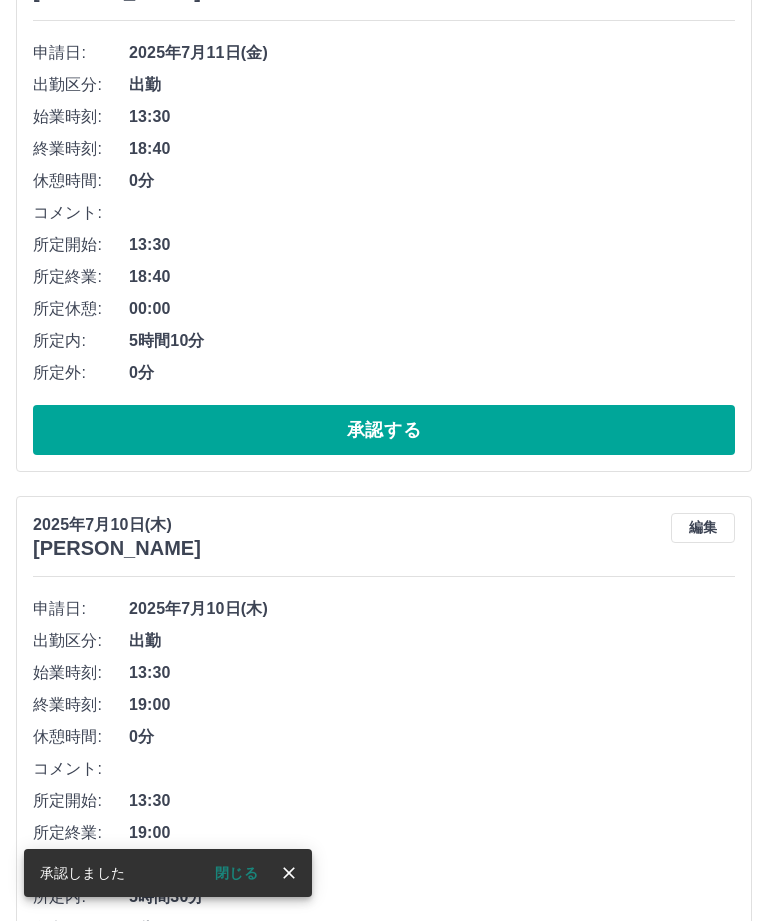 scroll, scrollTop: 2594, scrollLeft: 0, axis: vertical 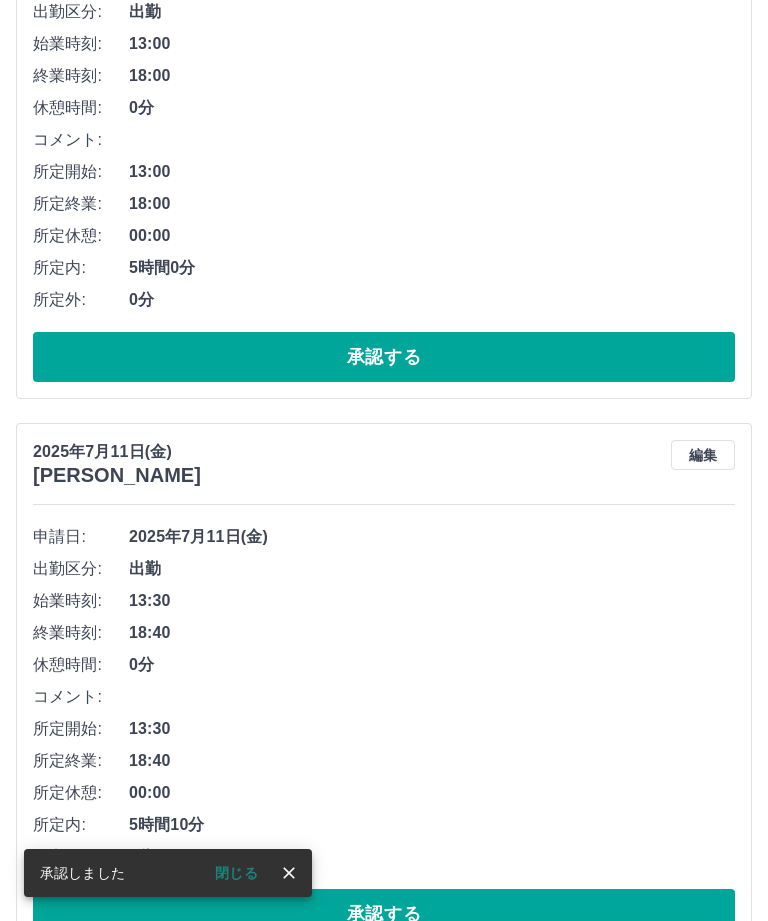 click on "承認する" at bounding box center [384, 1470] 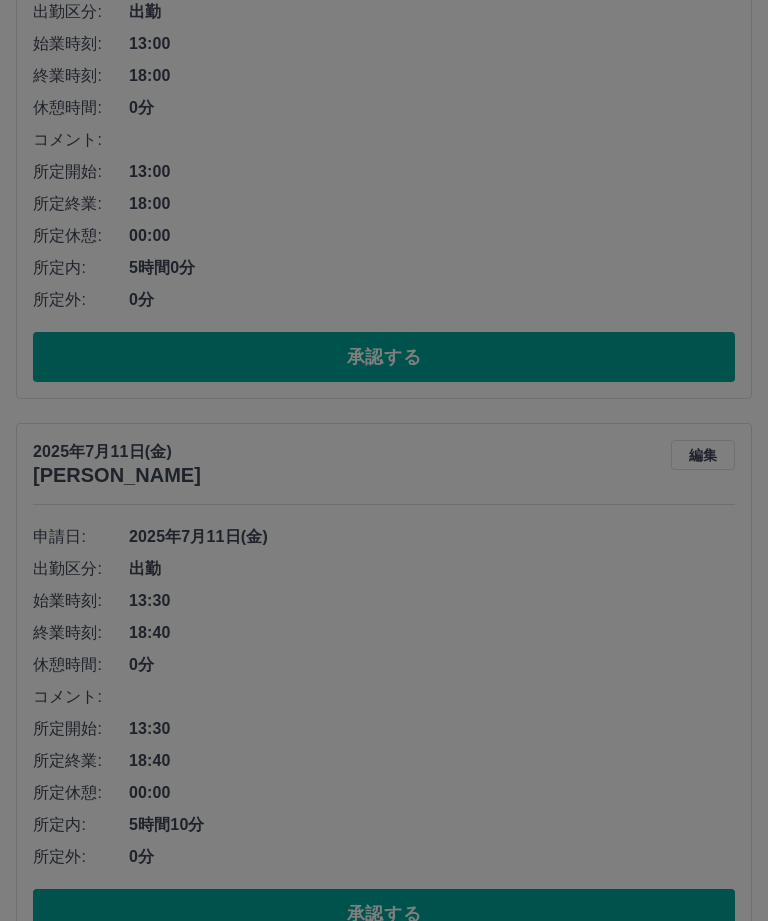 scroll, scrollTop: 2110, scrollLeft: 0, axis: vertical 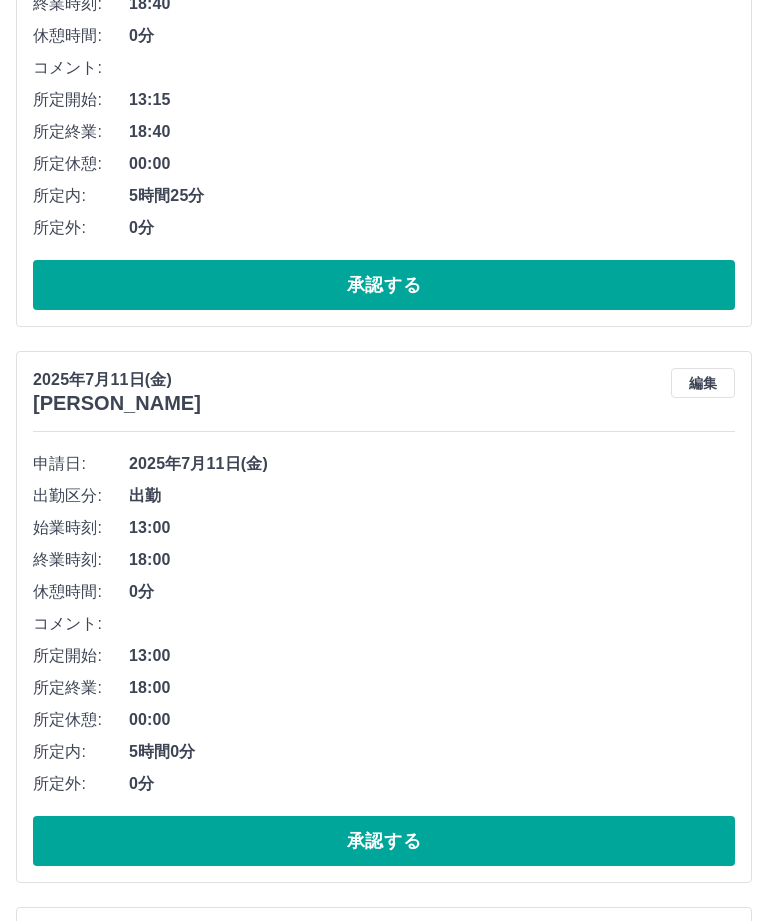 click on "承認する" at bounding box center [384, 1398] 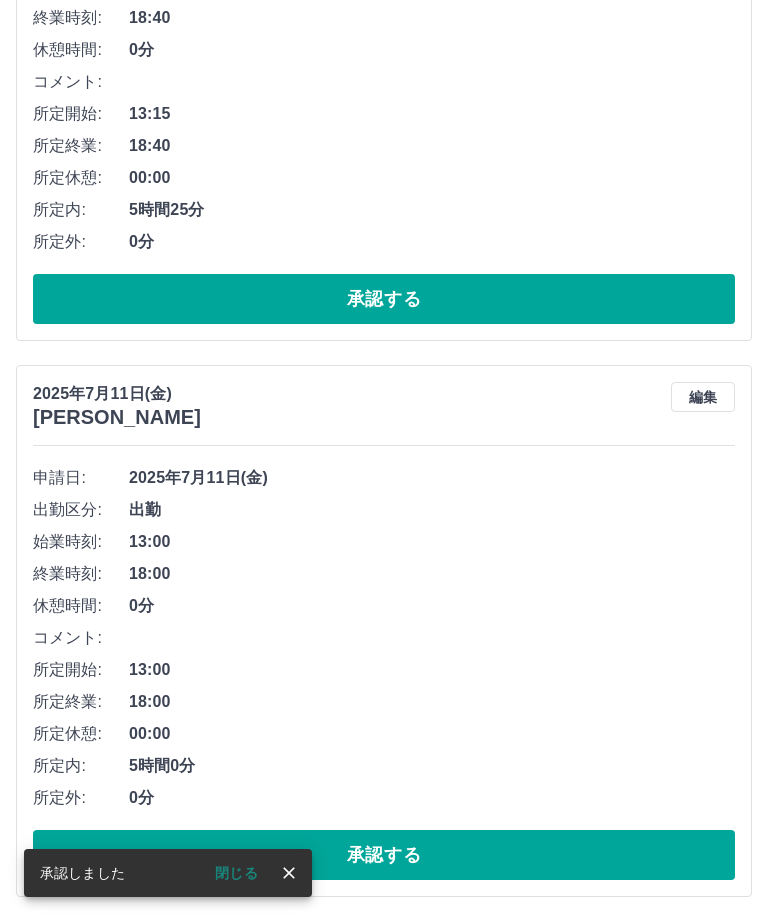 scroll, scrollTop: 1626, scrollLeft: 0, axis: vertical 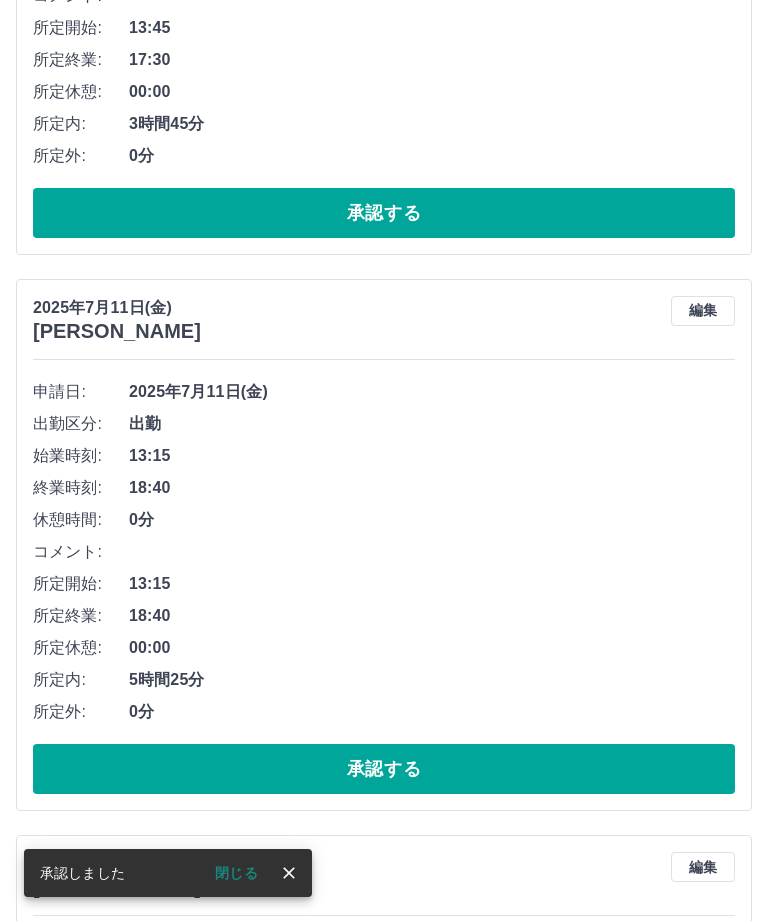 click on "承認する" at bounding box center (384, 1325) 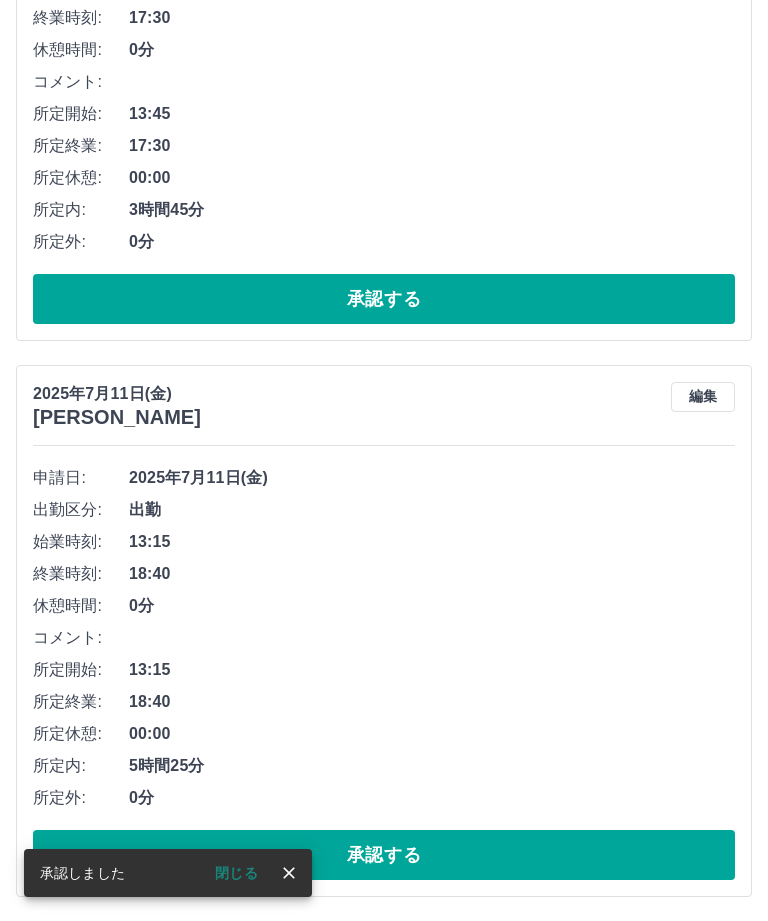 scroll, scrollTop: 1142, scrollLeft: 0, axis: vertical 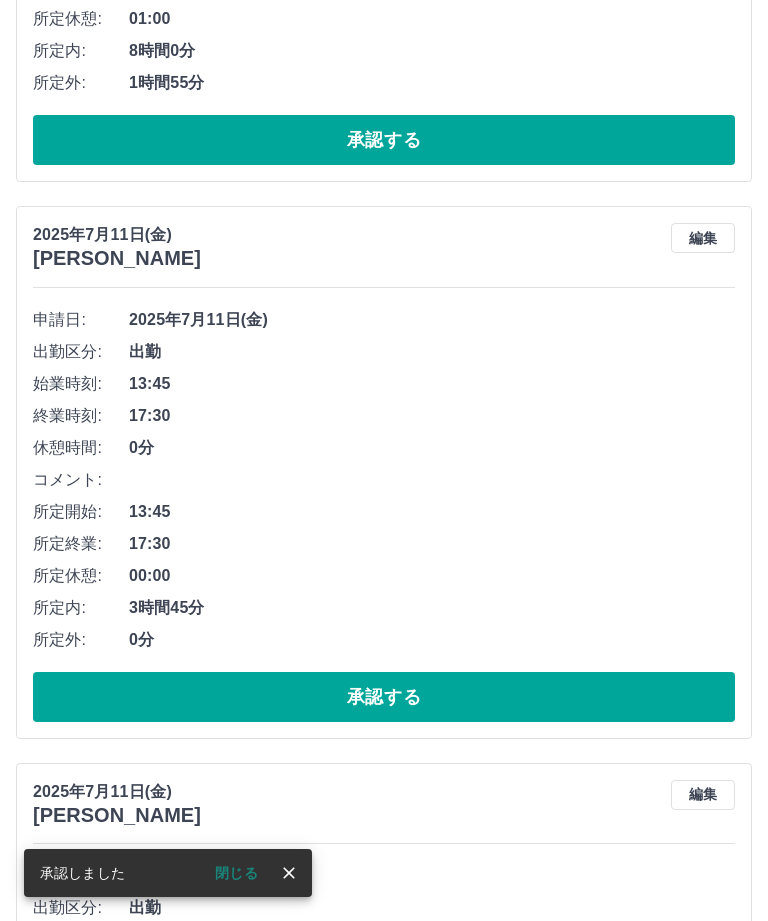 click on "承認する" at bounding box center (384, 1253) 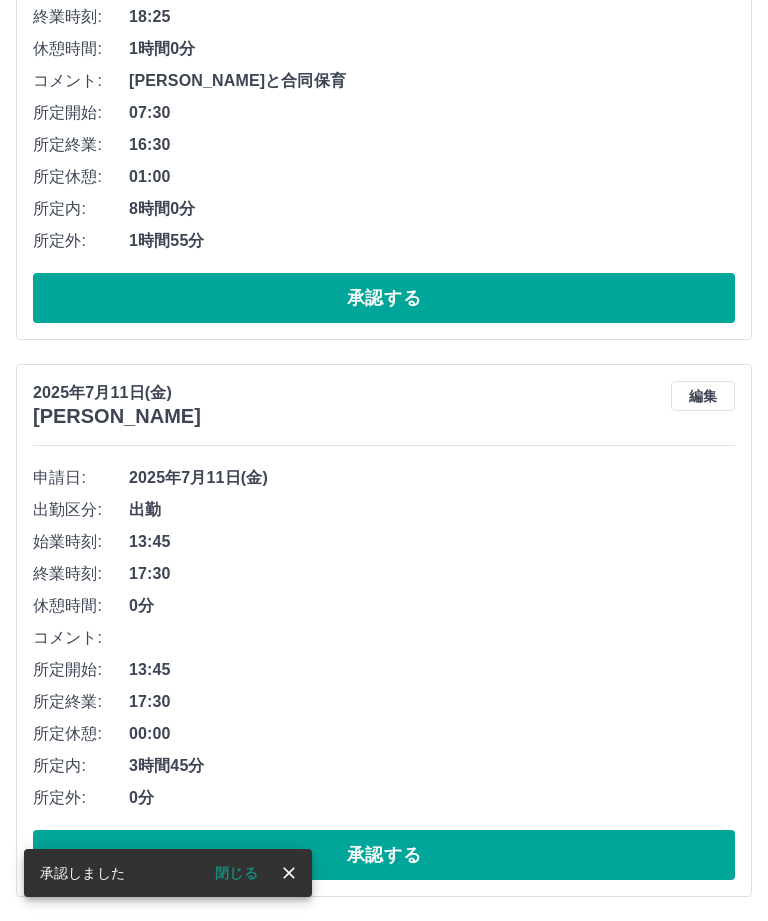 scroll, scrollTop: 658, scrollLeft: 0, axis: vertical 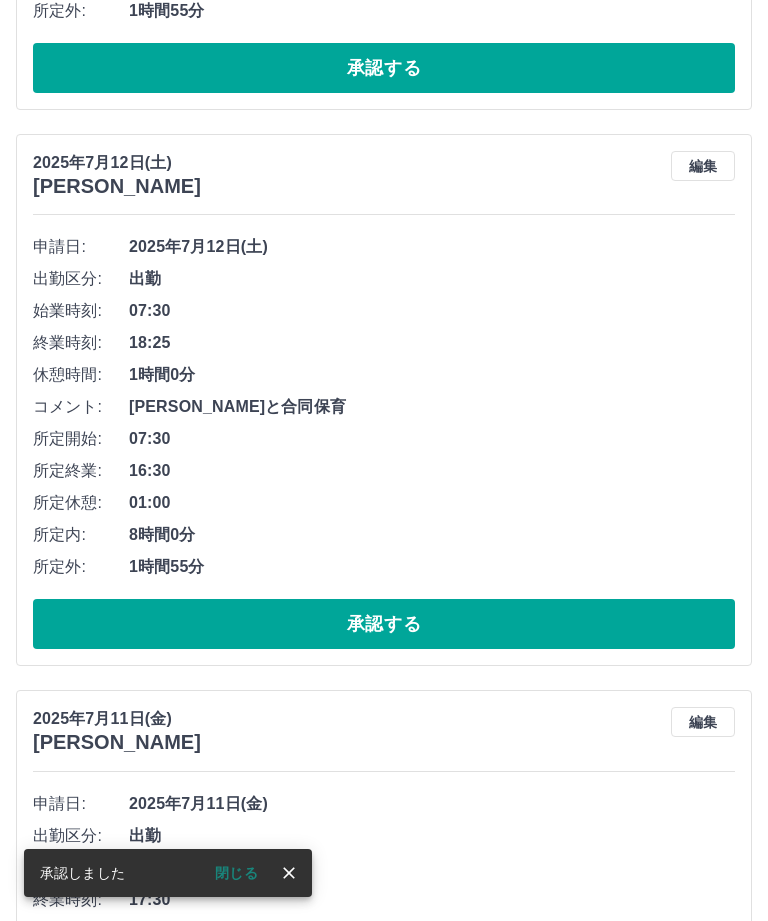 click on "承認する" at bounding box center (384, 1181) 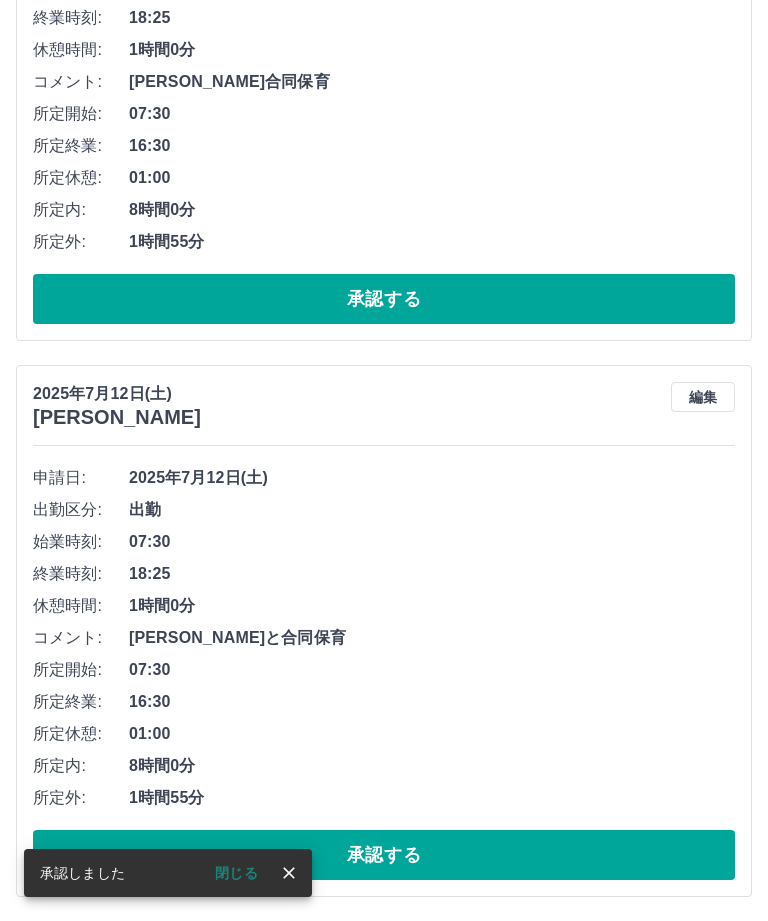 scroll, scrollTop: 174, scrollLeft: 0, axis: vertical 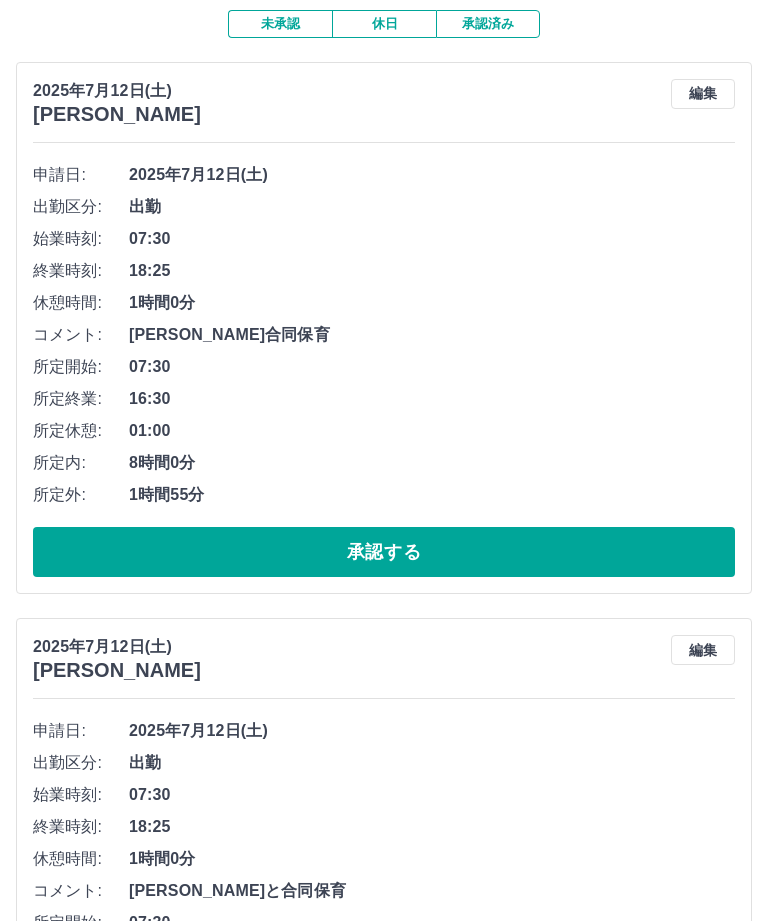 click on "承認する" at bounding box center (384, 1108) 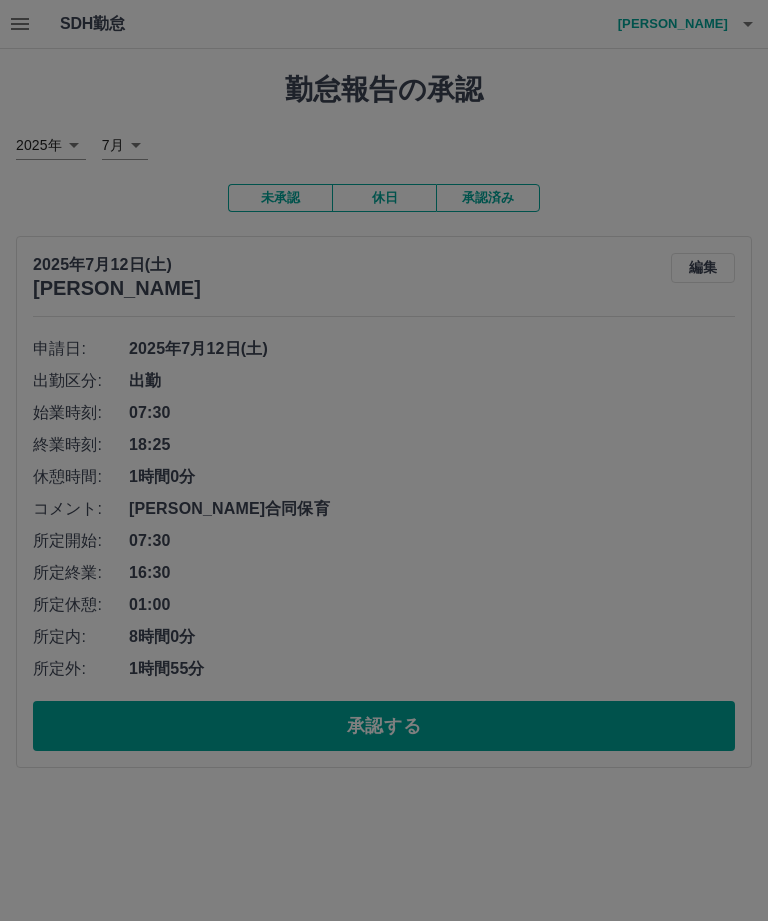 scroll, scrollTop: 0, scrollLeft: 0, axis: both 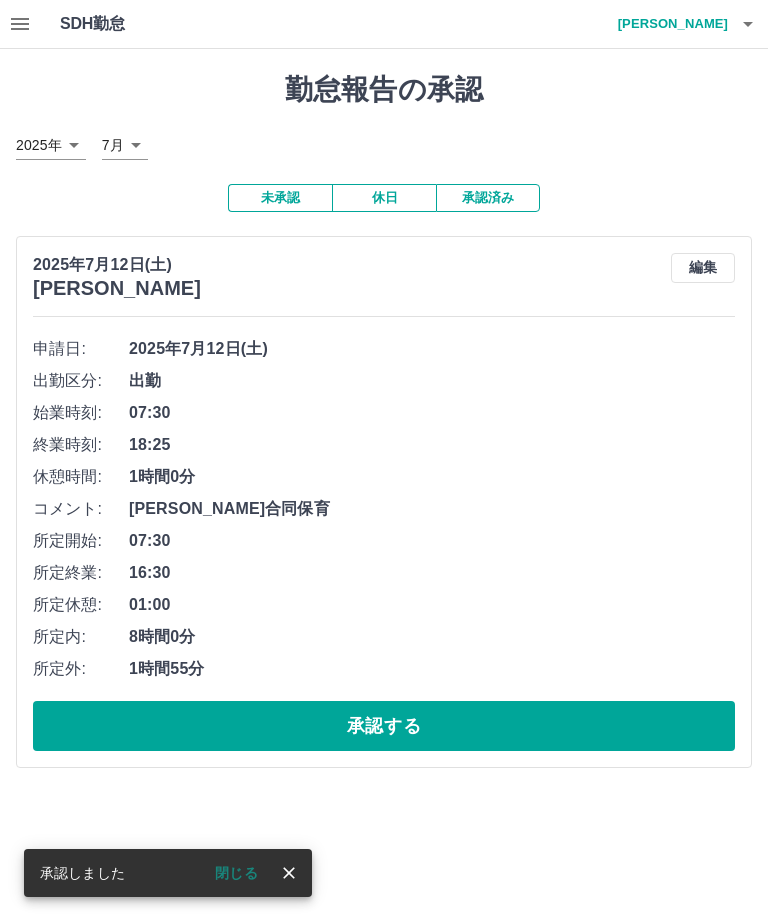 click on "承認する" at bounding box center [384, 726] 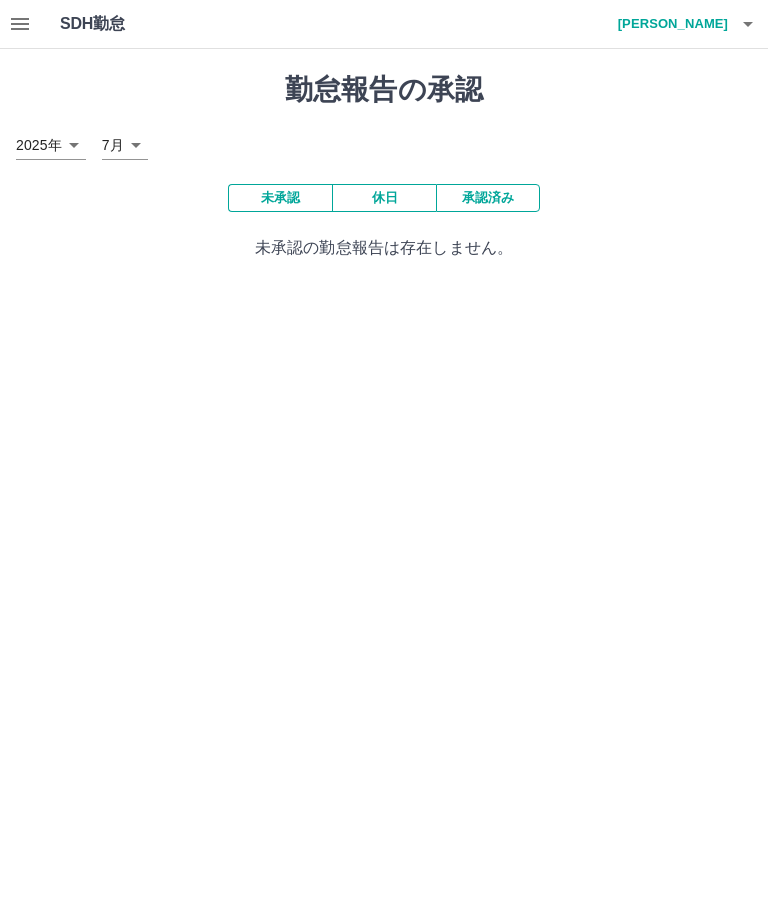 click on "大柄　京子" at bounding box center (668, 24) 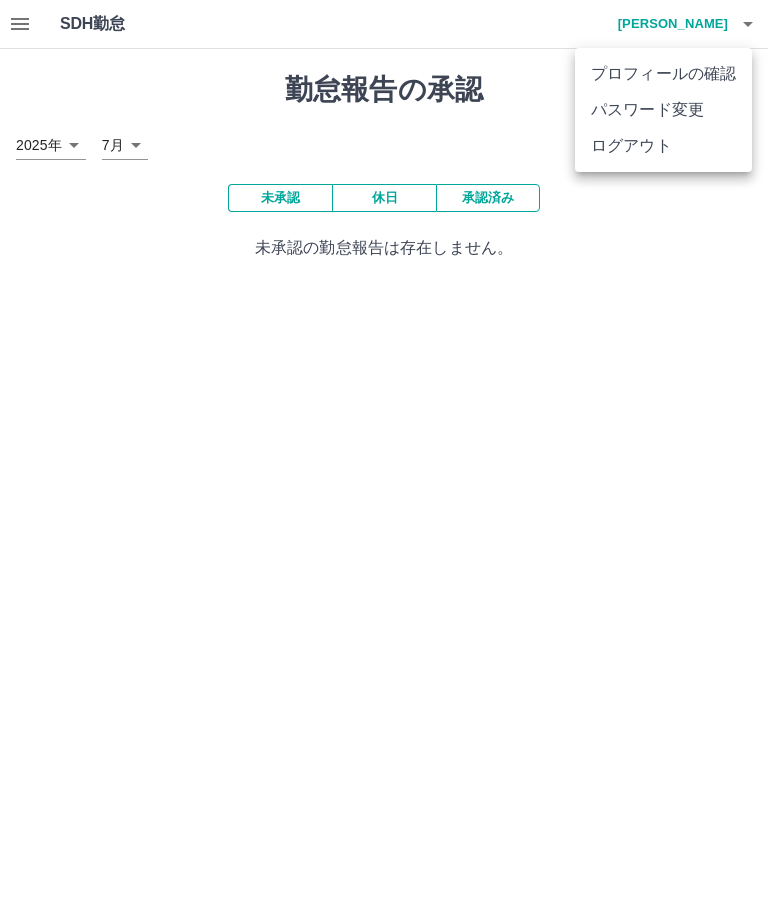 click on "ログアウト" at bounding box center (663, 146) 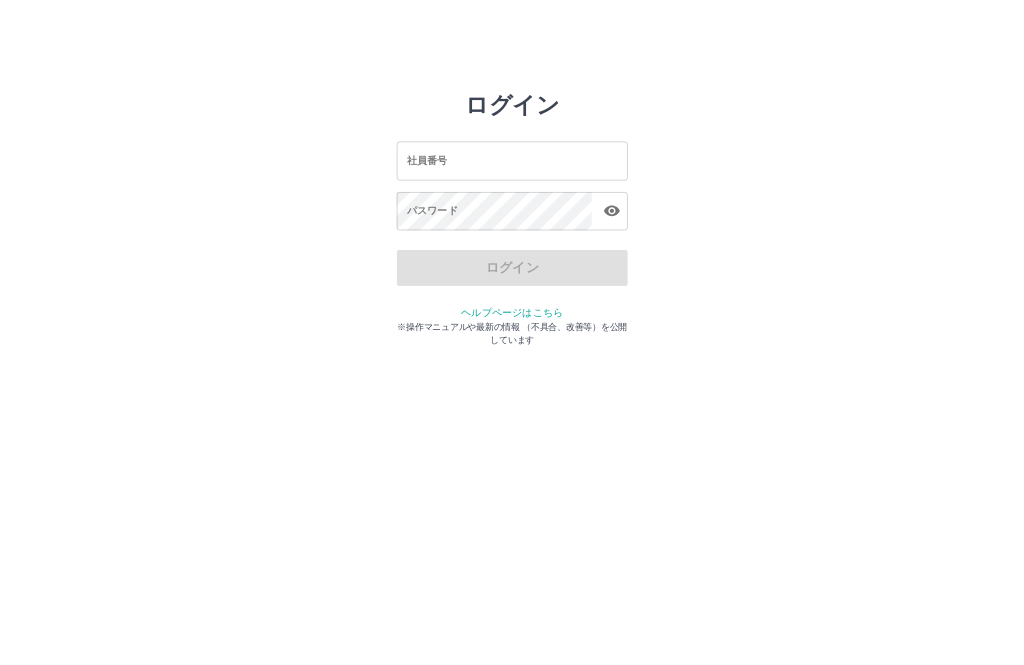 scroll, scrollTop: 0, scrollLeft: 0, axis: both 